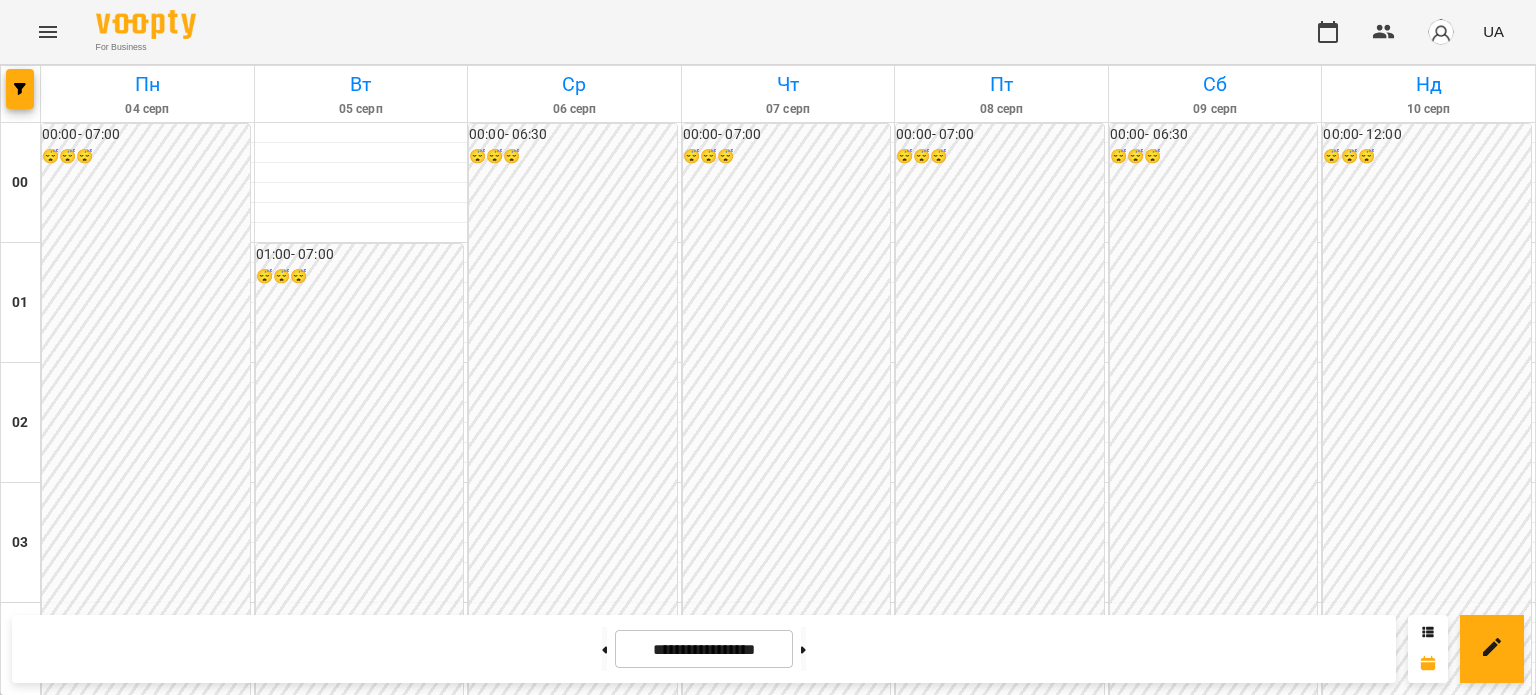 scroll, scrollTop: 0, scrollLeft: 0, axis: both 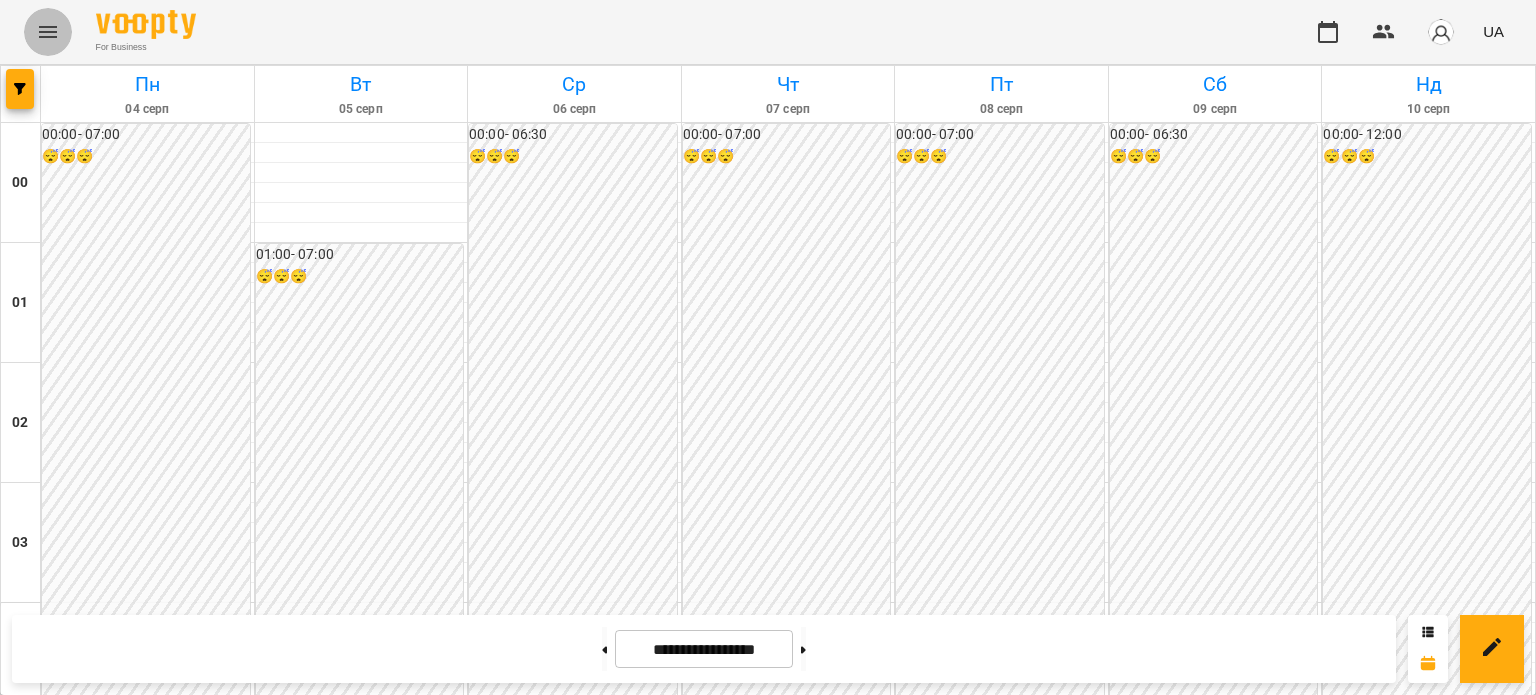 click 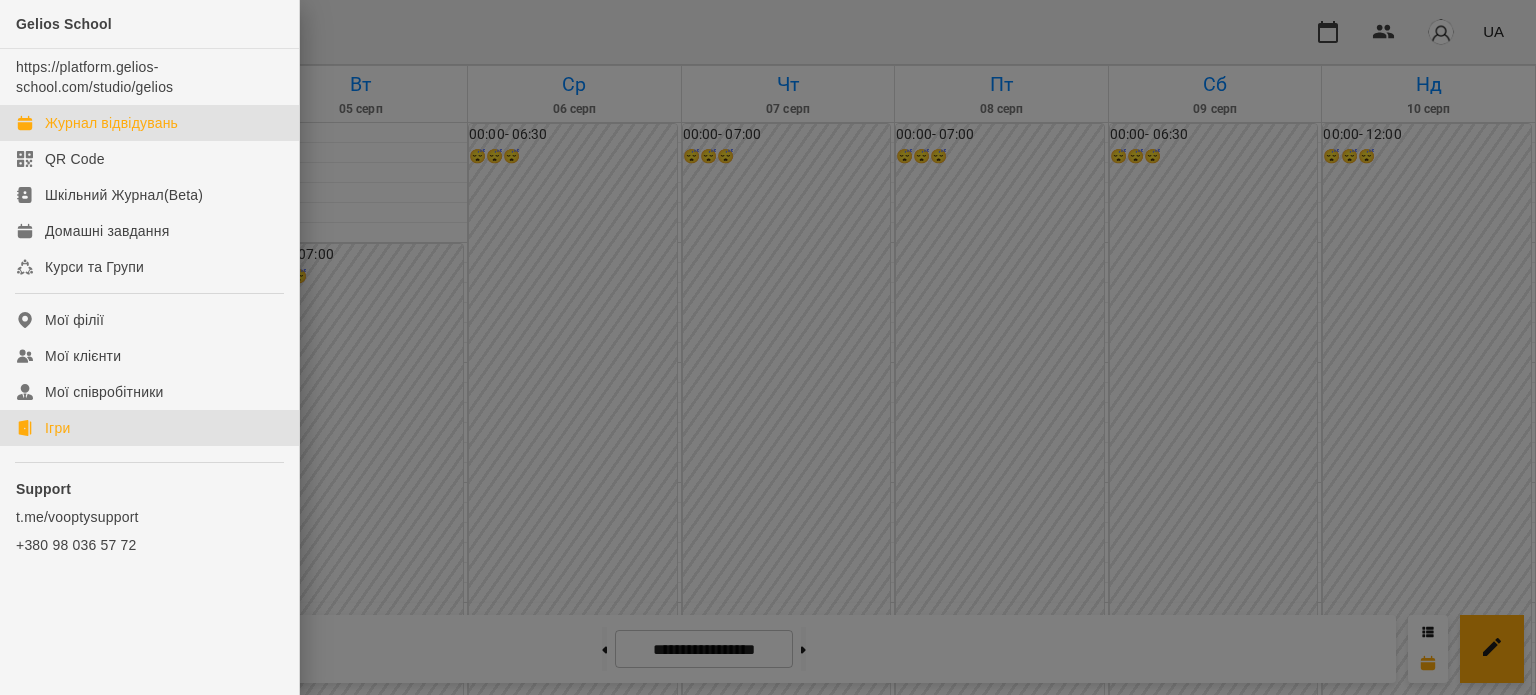 click on "Ігри" 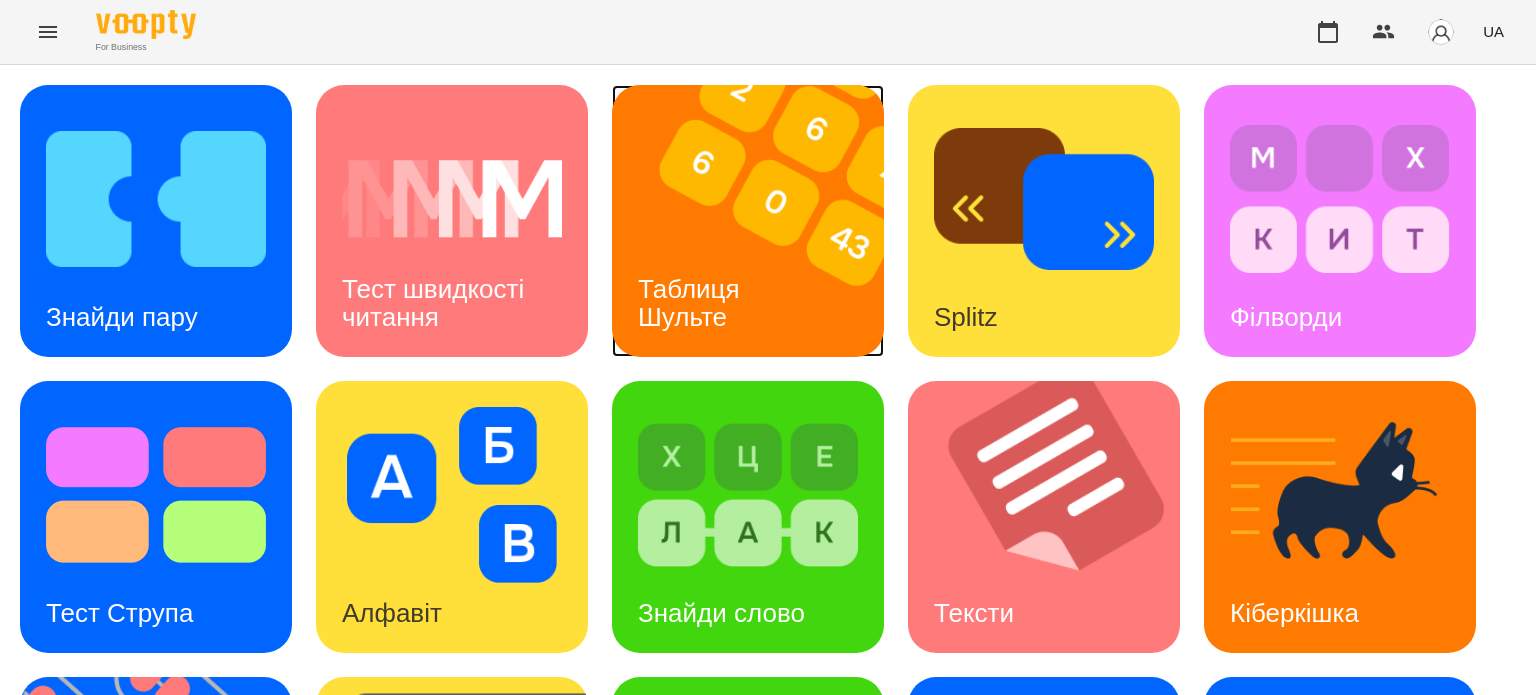 click on "Таблиця
Шульте" at bounding box center [692, 303] 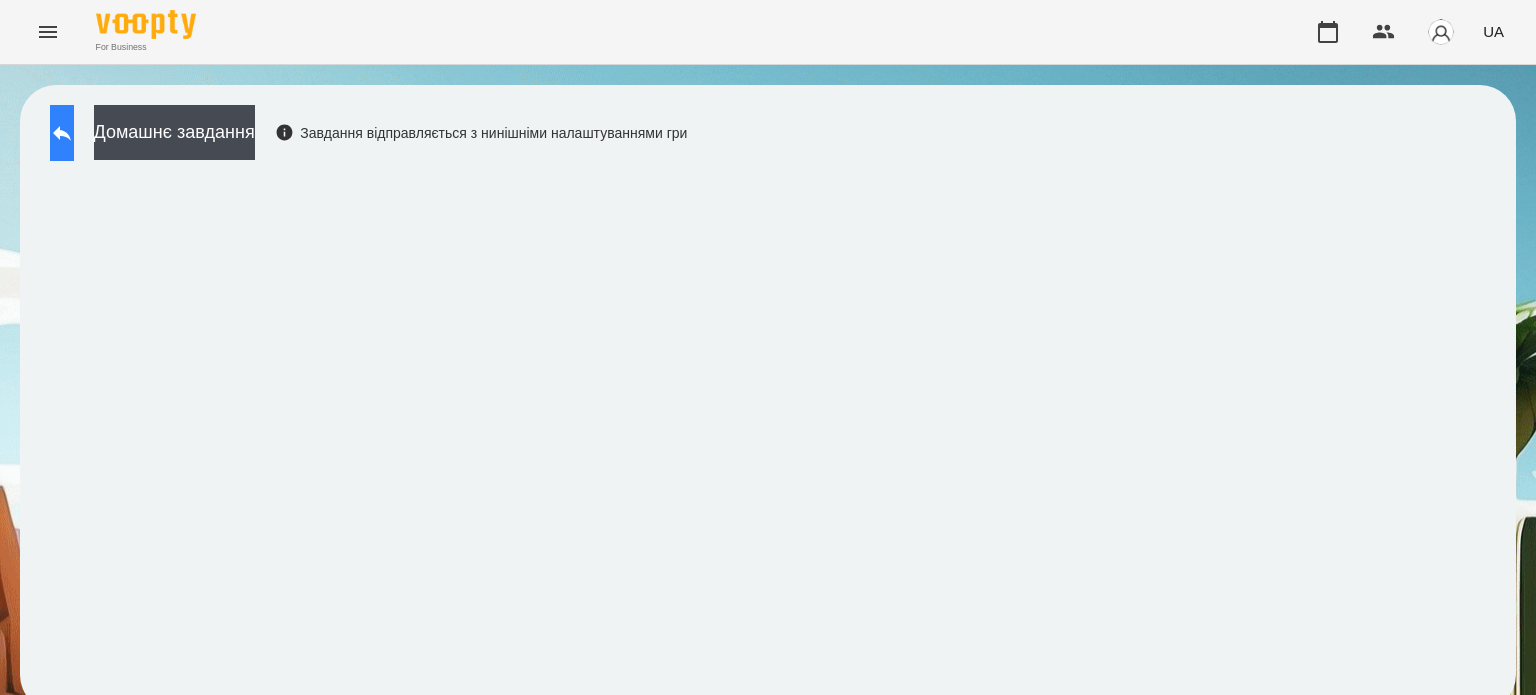 click 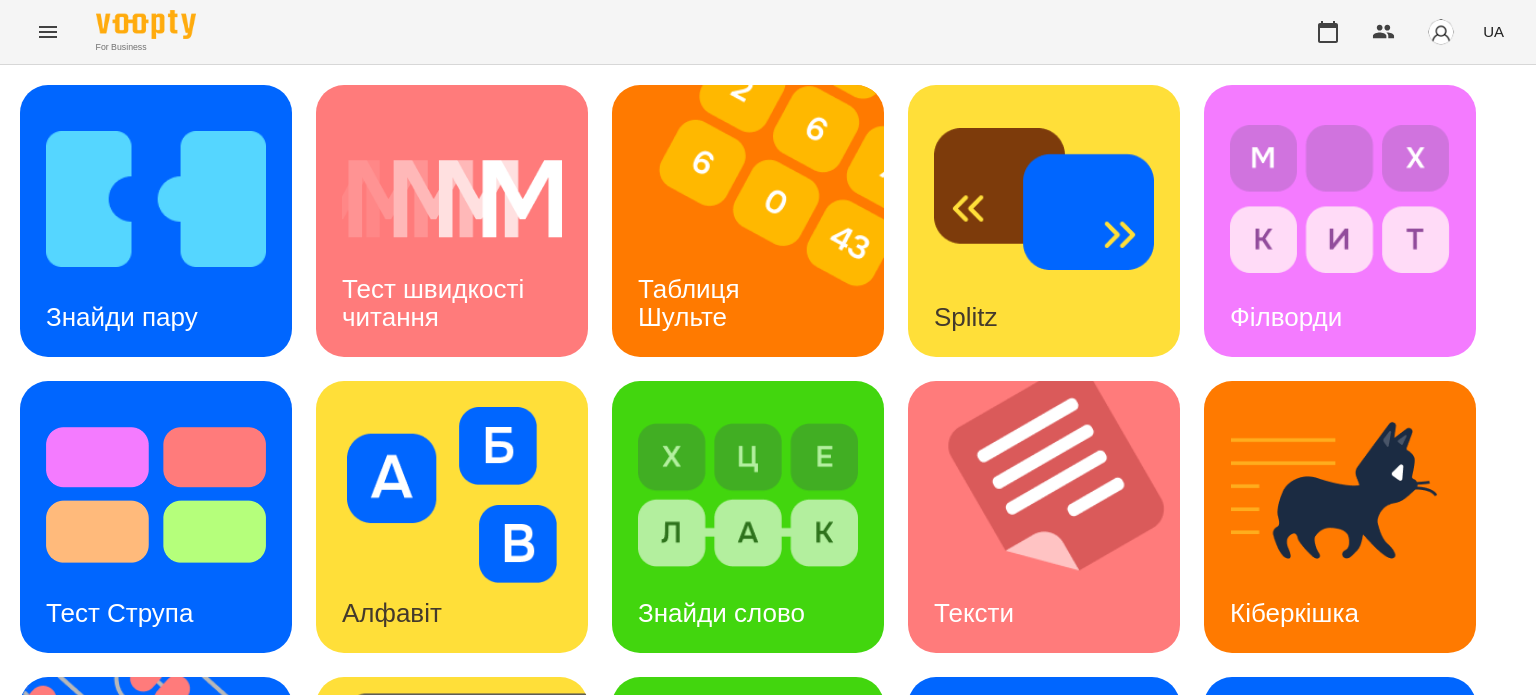scroll, scrollTop: 306, scrollLeft: 0, axis: vertical 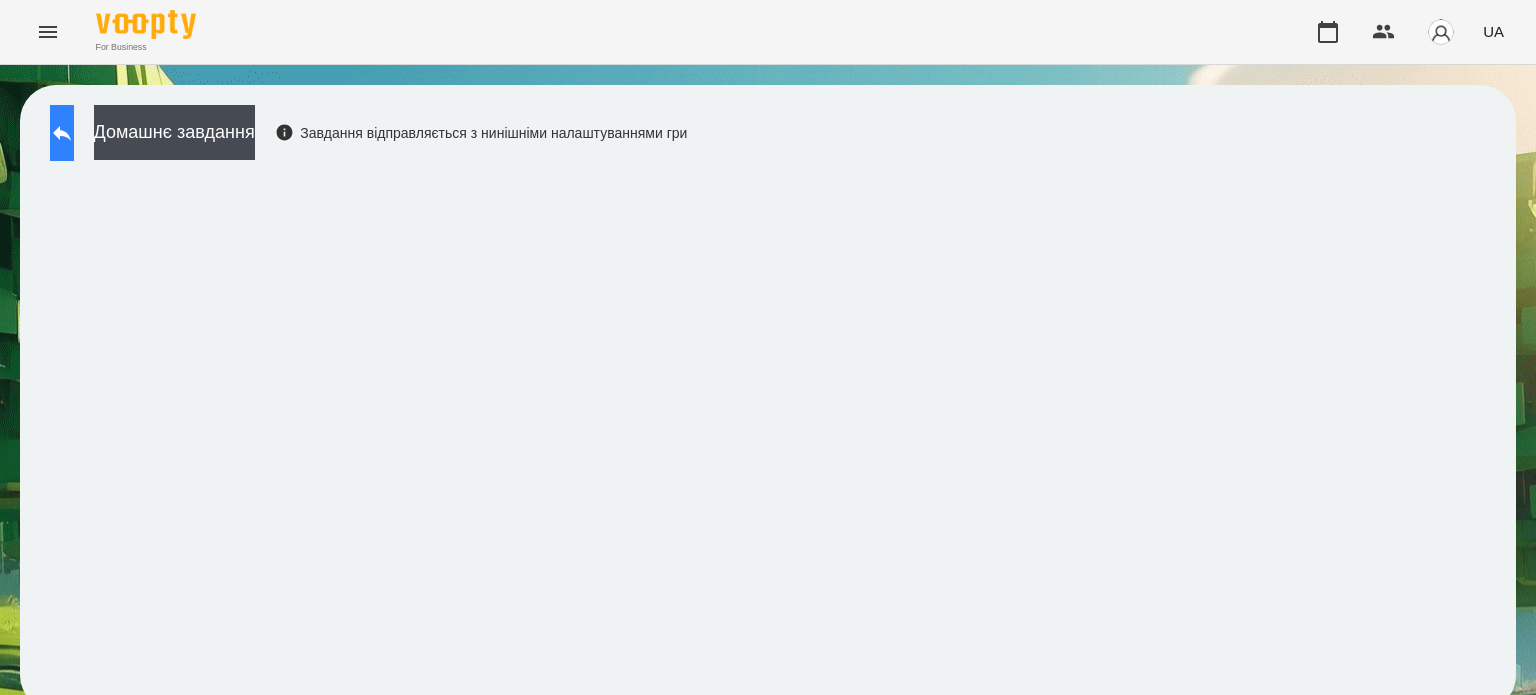 click 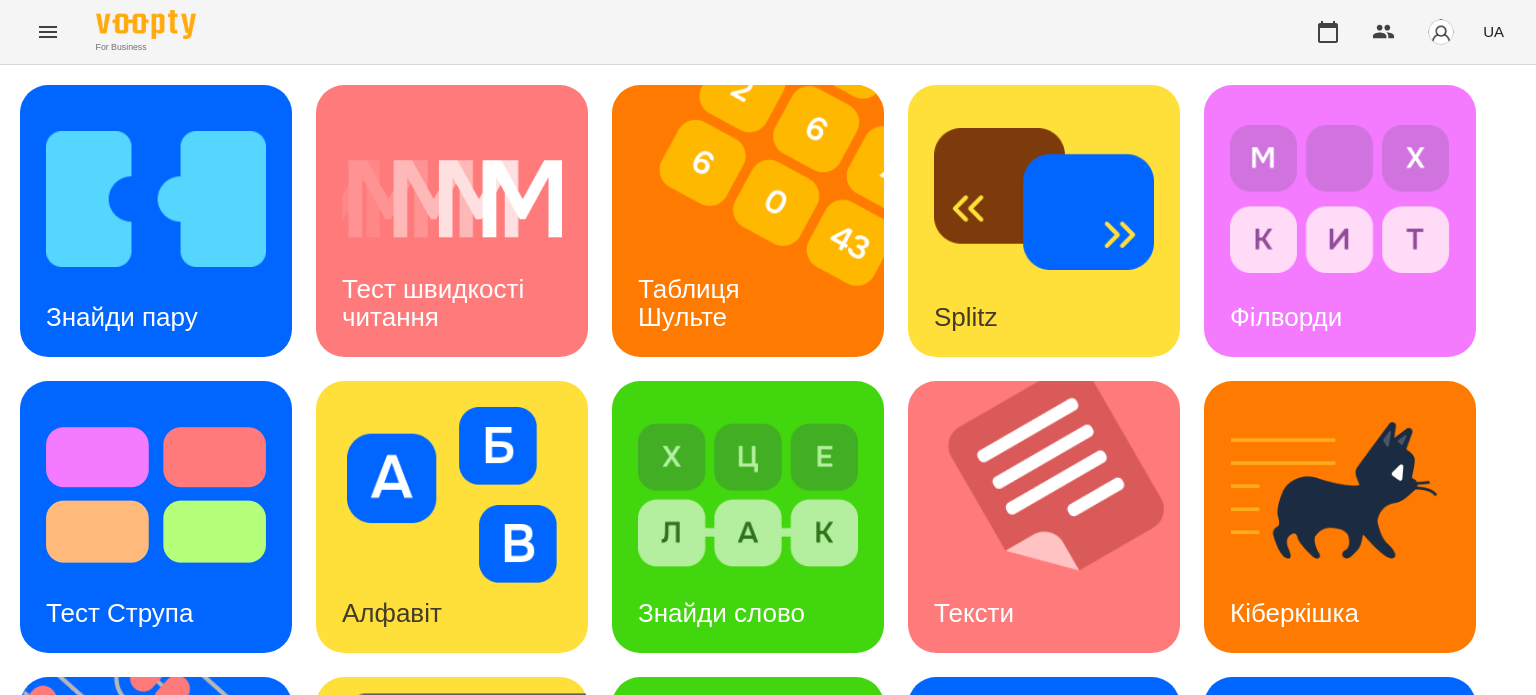 scroll, scrollTop: 300, scrollLeft: 0, axis: vertical 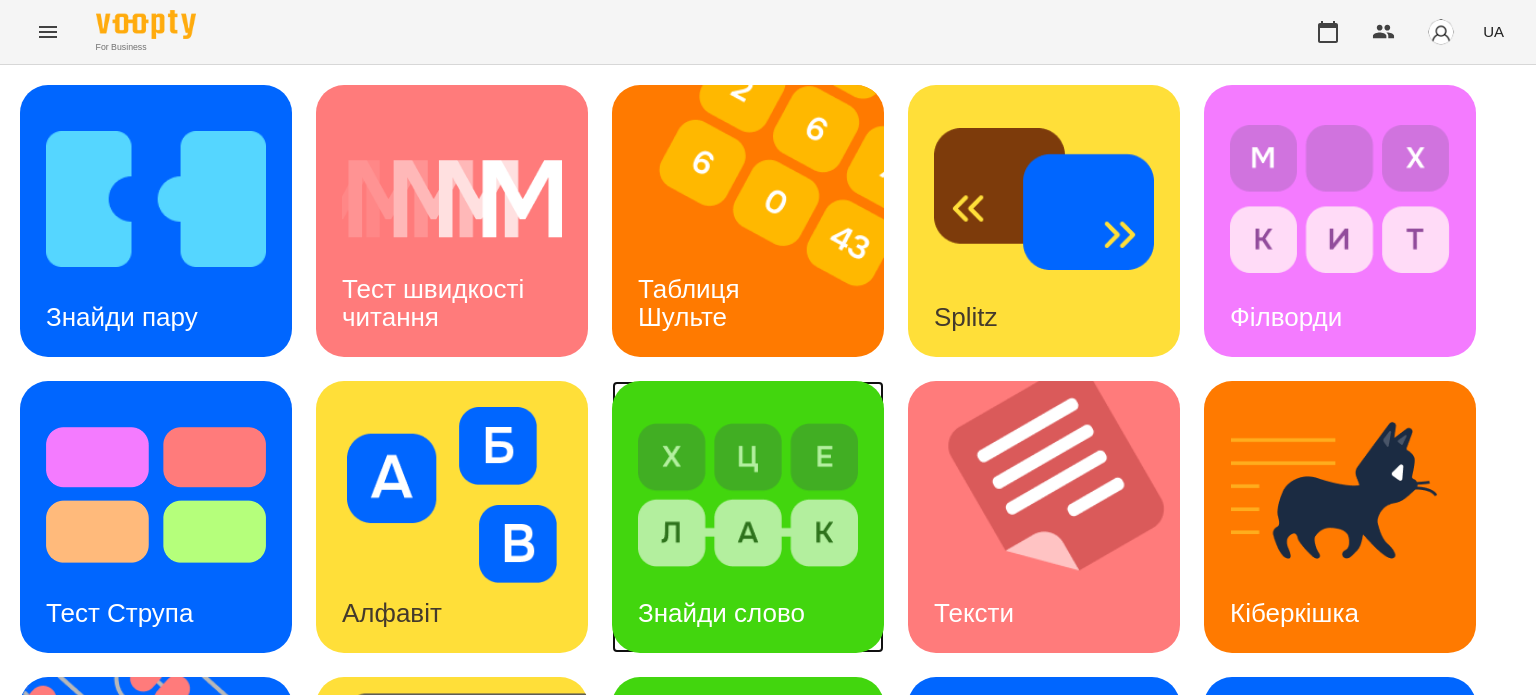 click on "Знайди слово" at bounding box center [721, 613] 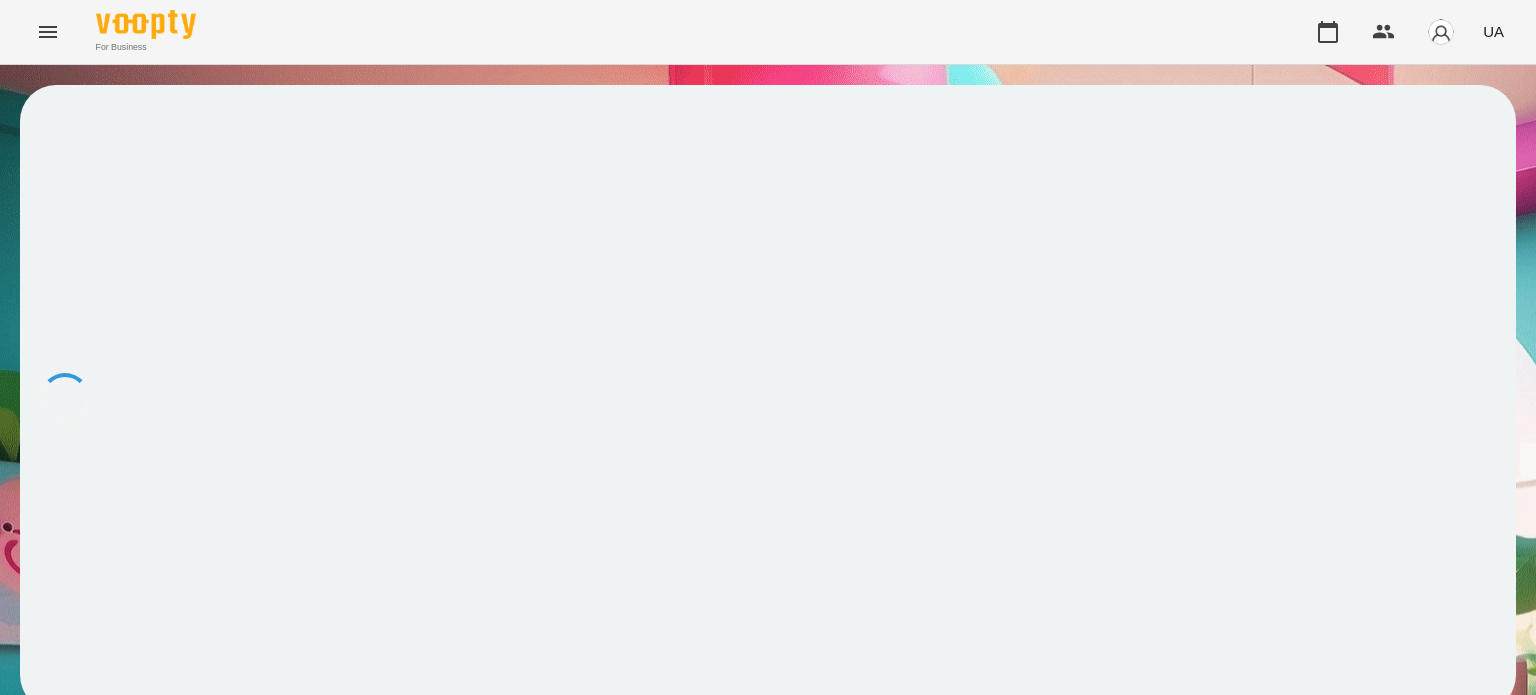 scroll, scrollTop: 0, scrollLeft: 0, axis: both 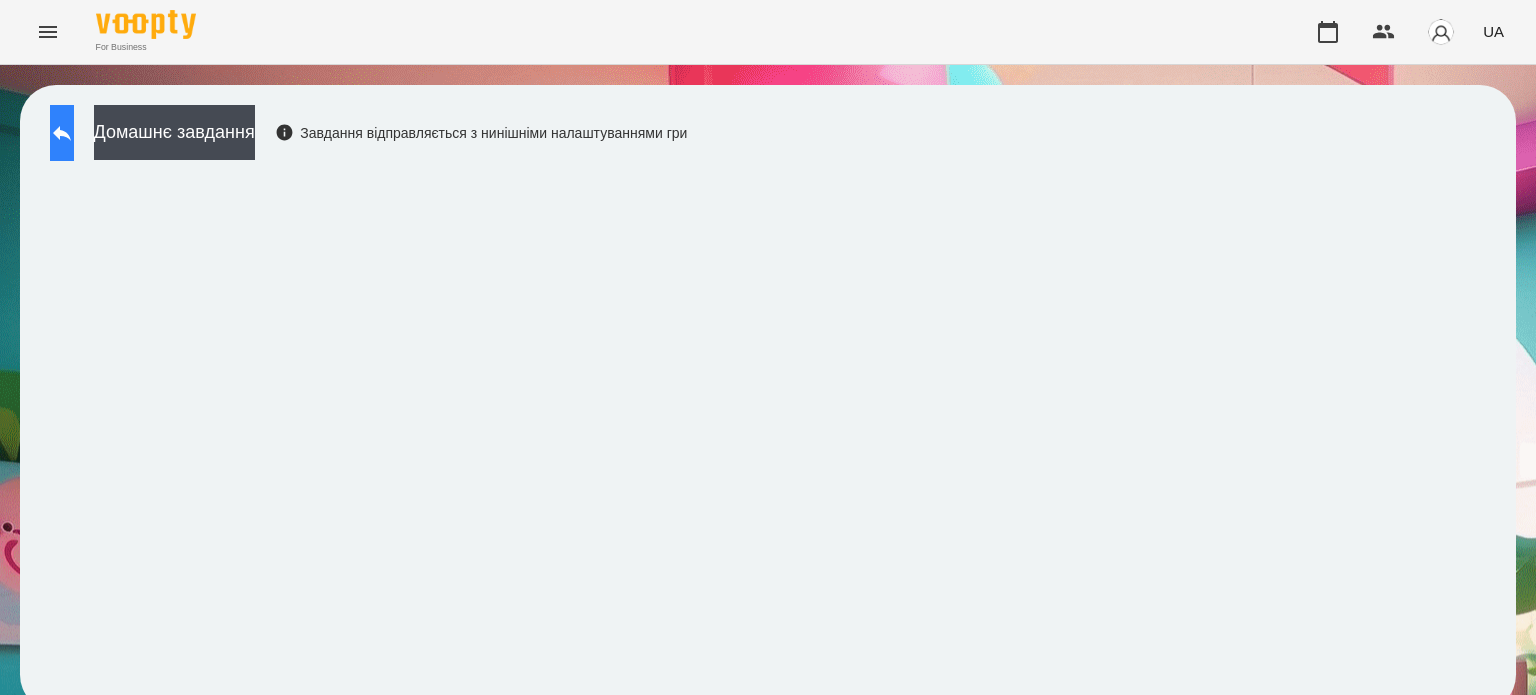click 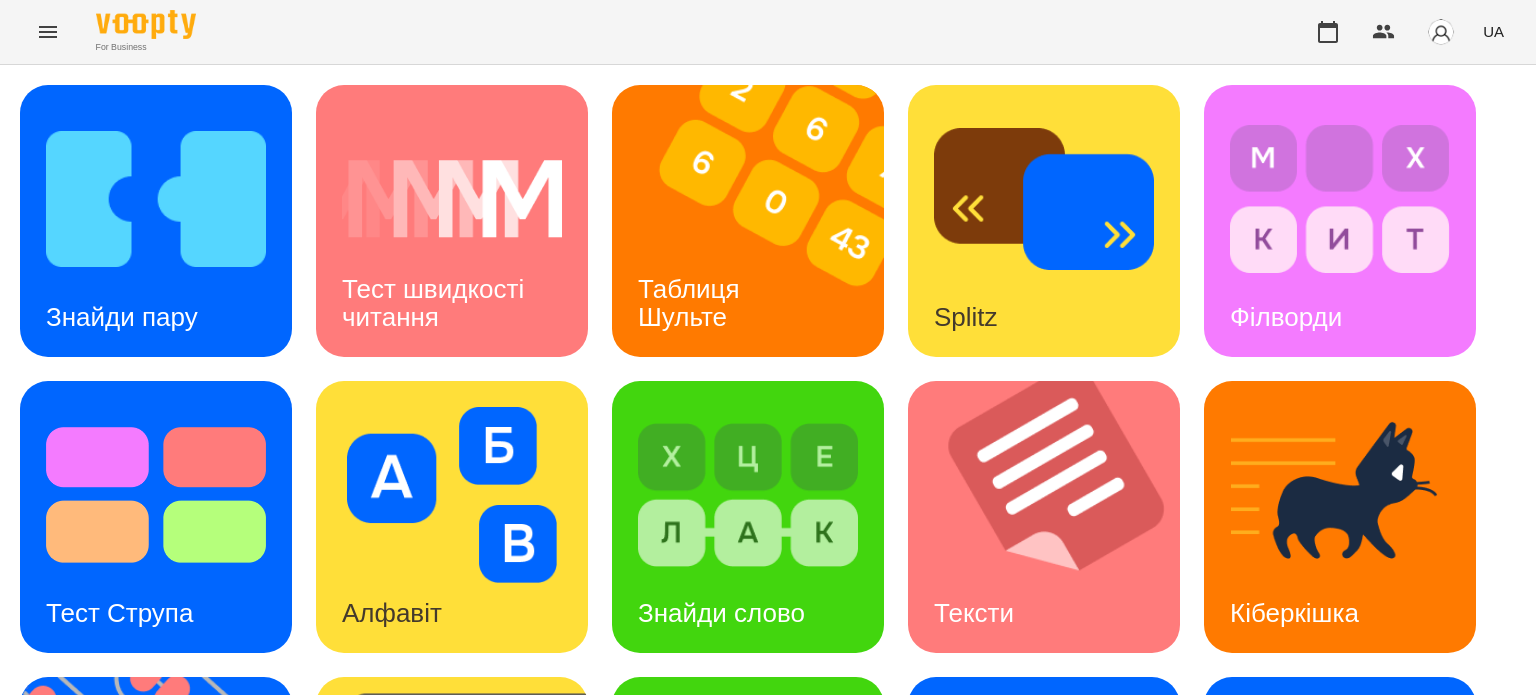 scroll, scrollTop: 508, scrollLeft: 0, axis: vertical 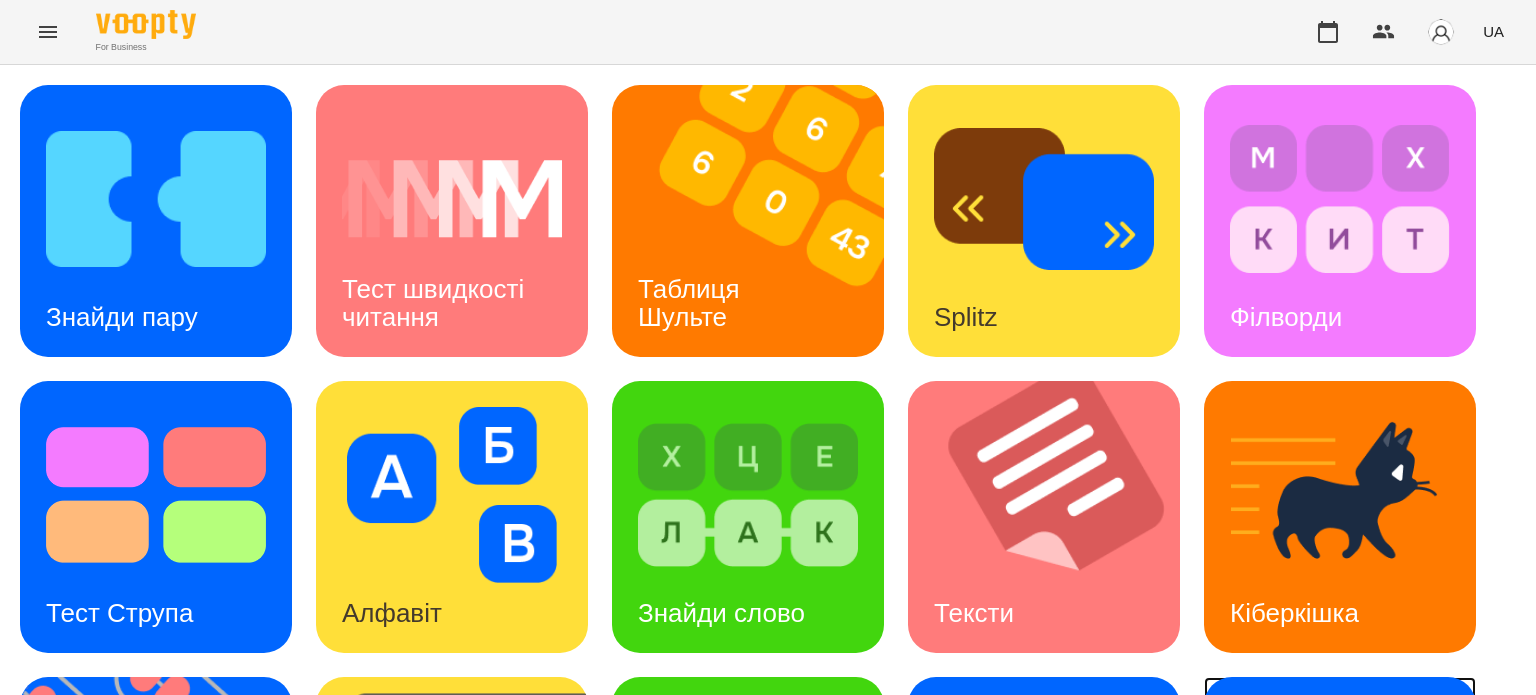 click at bounding box center [1340, 791] 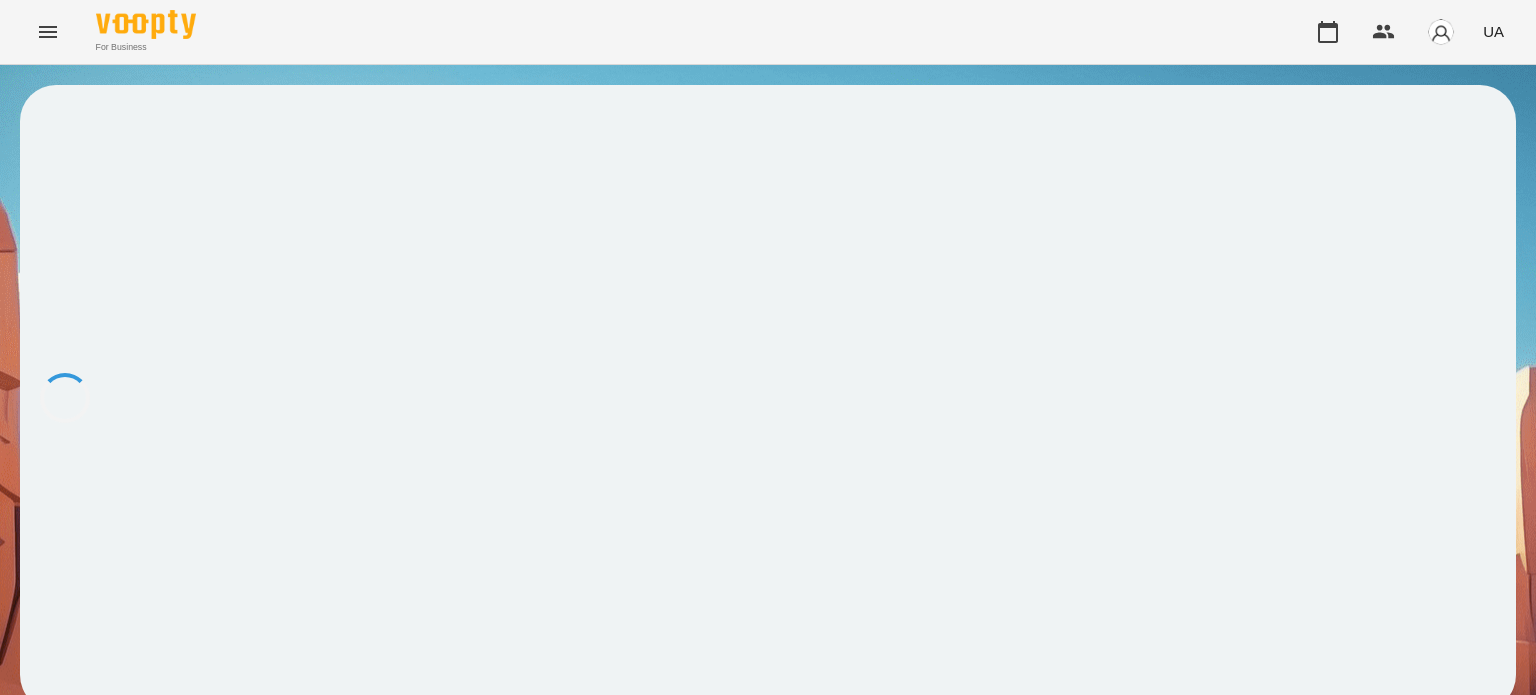 scroll, scrollTop: 0, scrollLeft: 0, axis: both 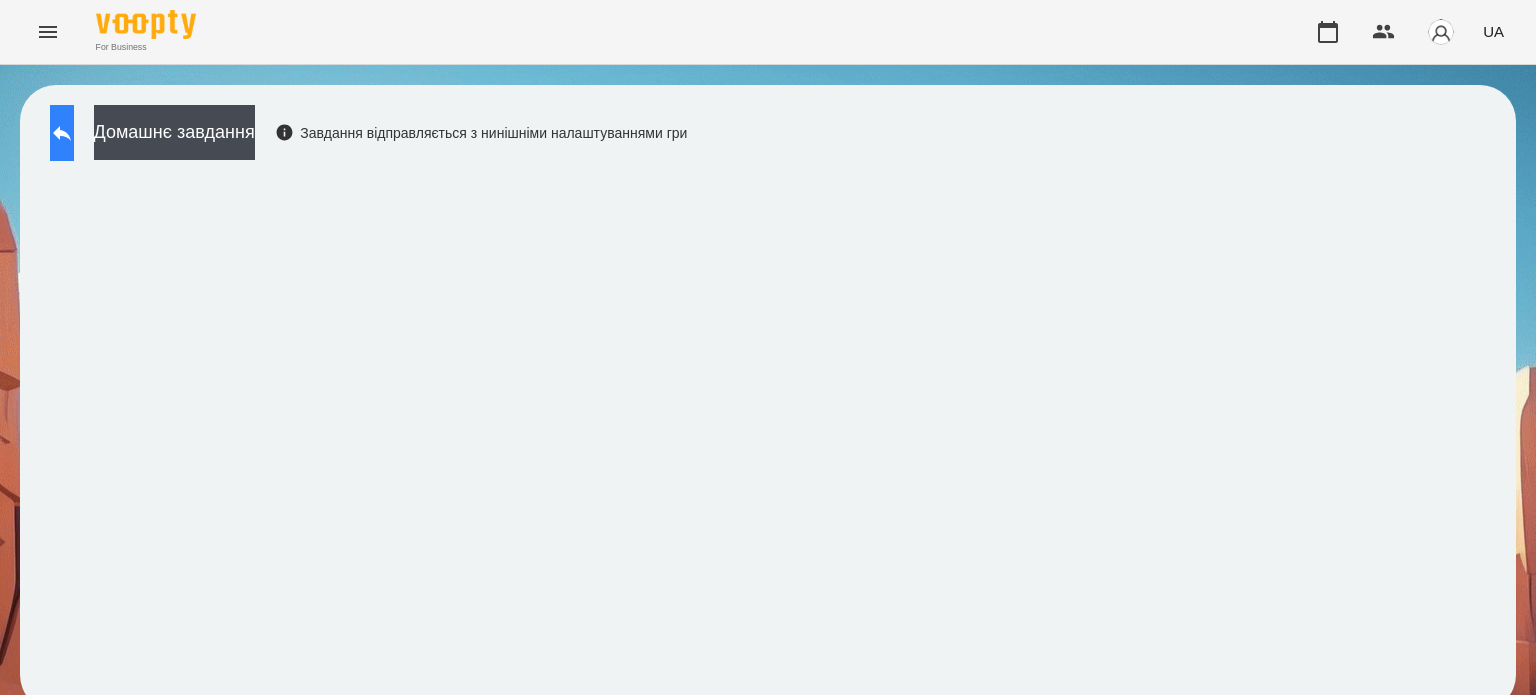 click 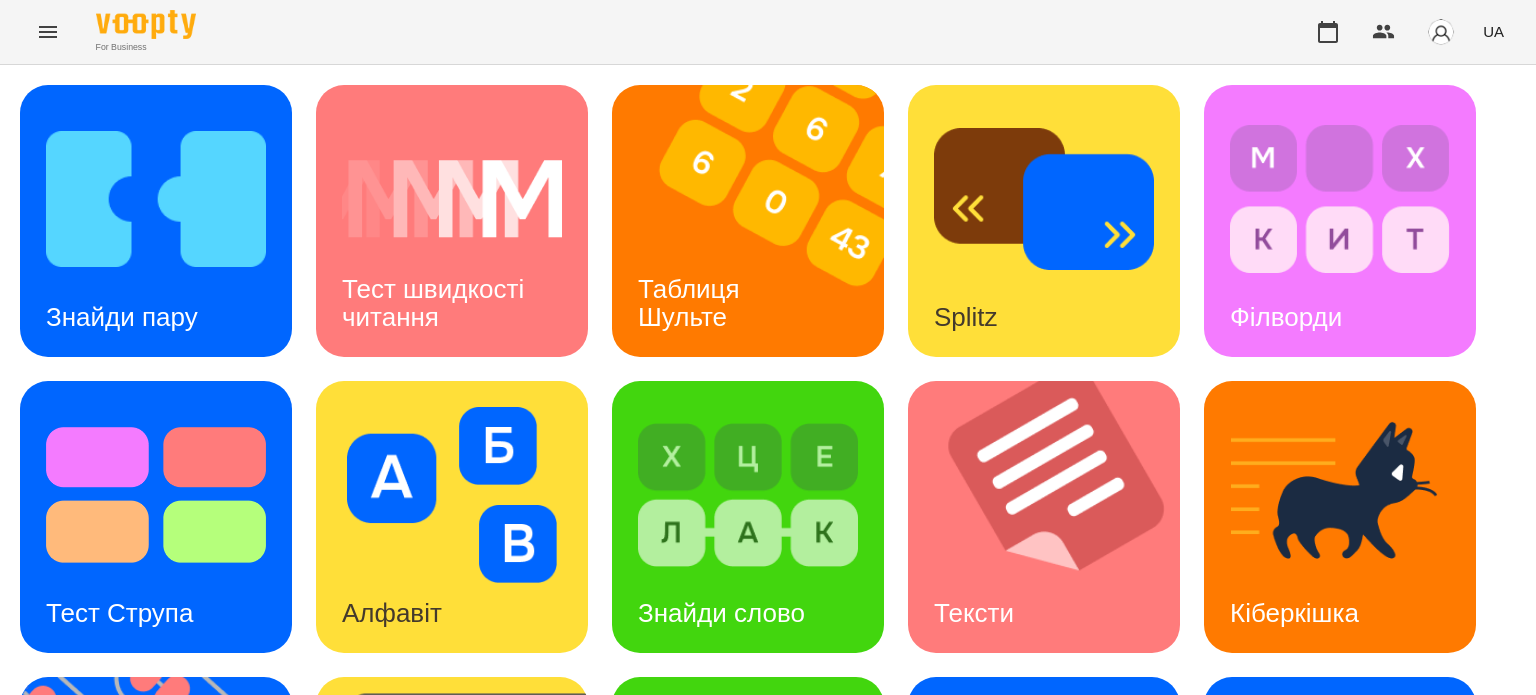 scroll, scrollTop: 569, scrollLeft: 0, axis: vertical 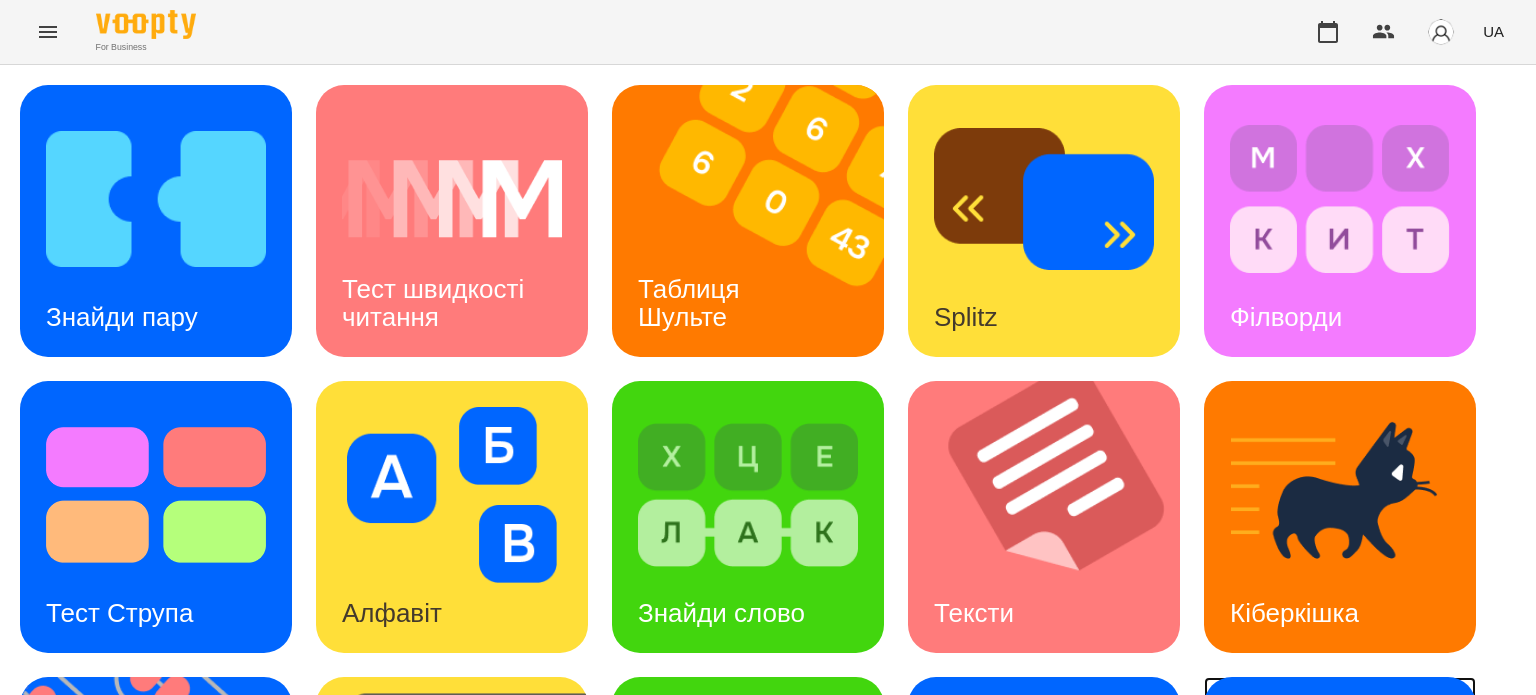 click on "Ментальний
рахунок" at bounding box center [1308, 894] 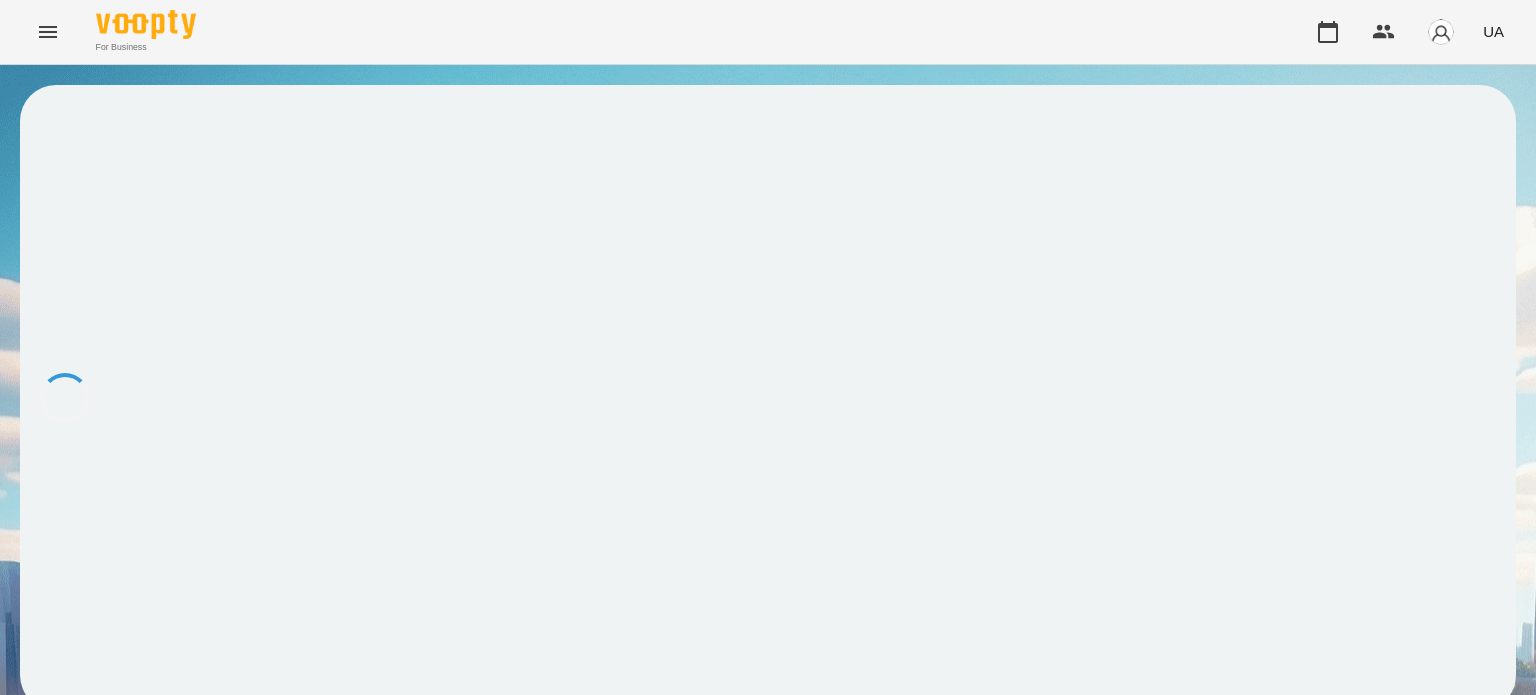 scroll, scrollTop: 0, scrollLeft: 0, axis: both 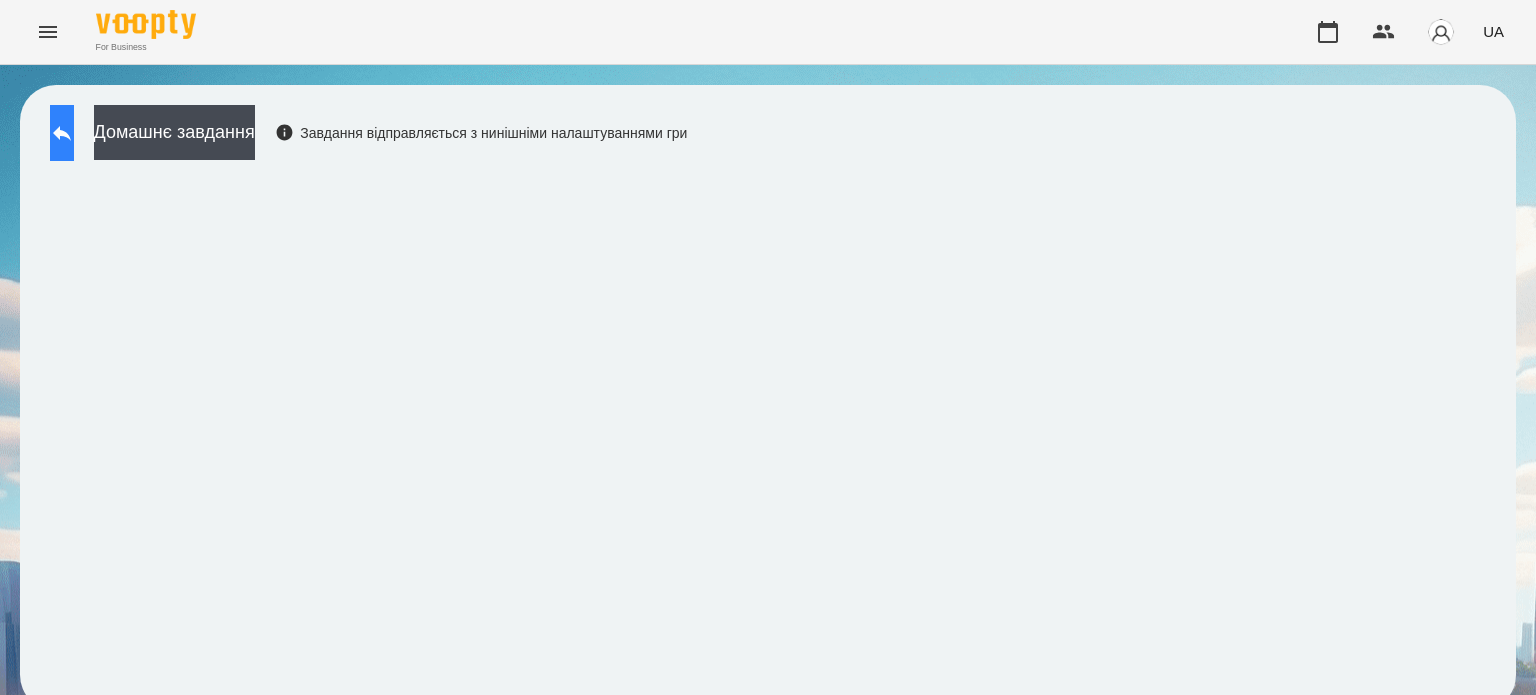 click at bounding box center (62, 133) 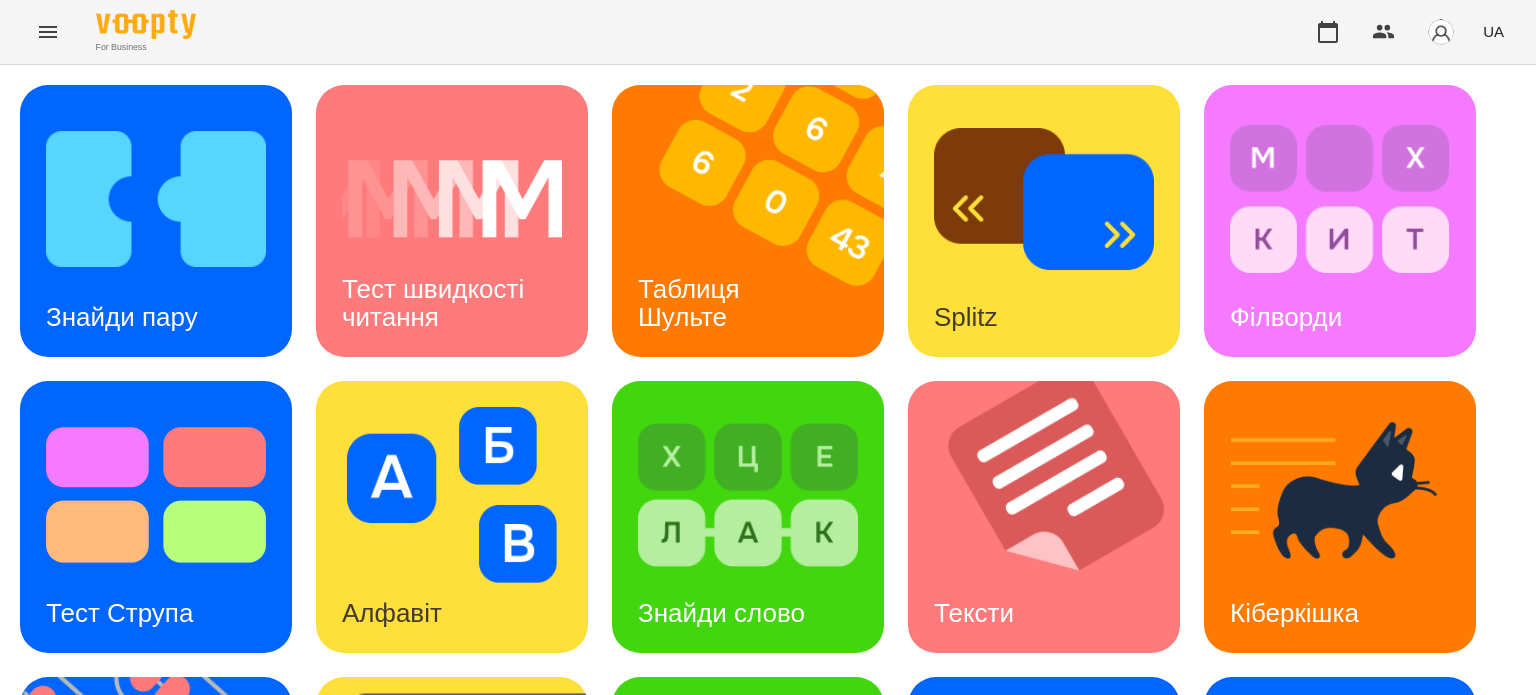 scroll, scrollTop: 569, scrollLeft: 0, axis: vertical 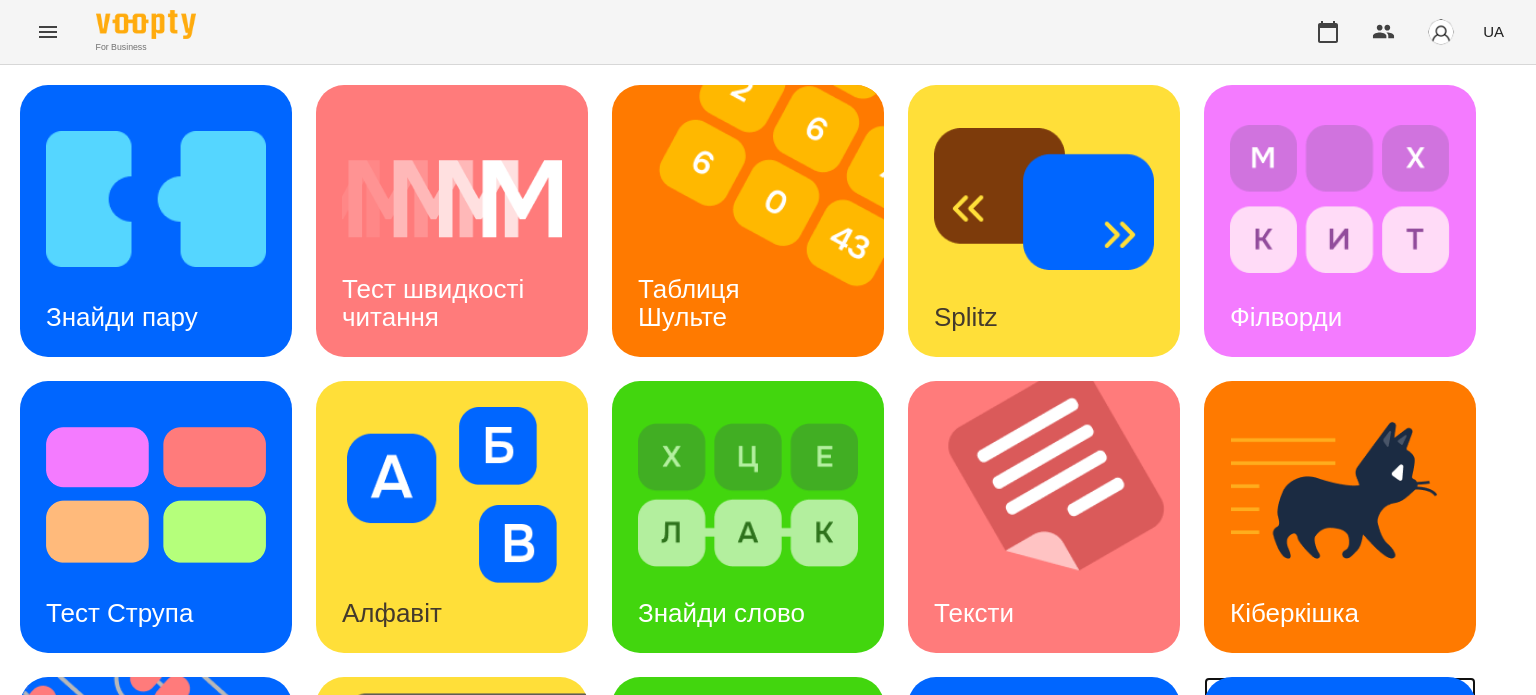 click on "Ментальний
рахунок" at bounding box center [1308, 894] 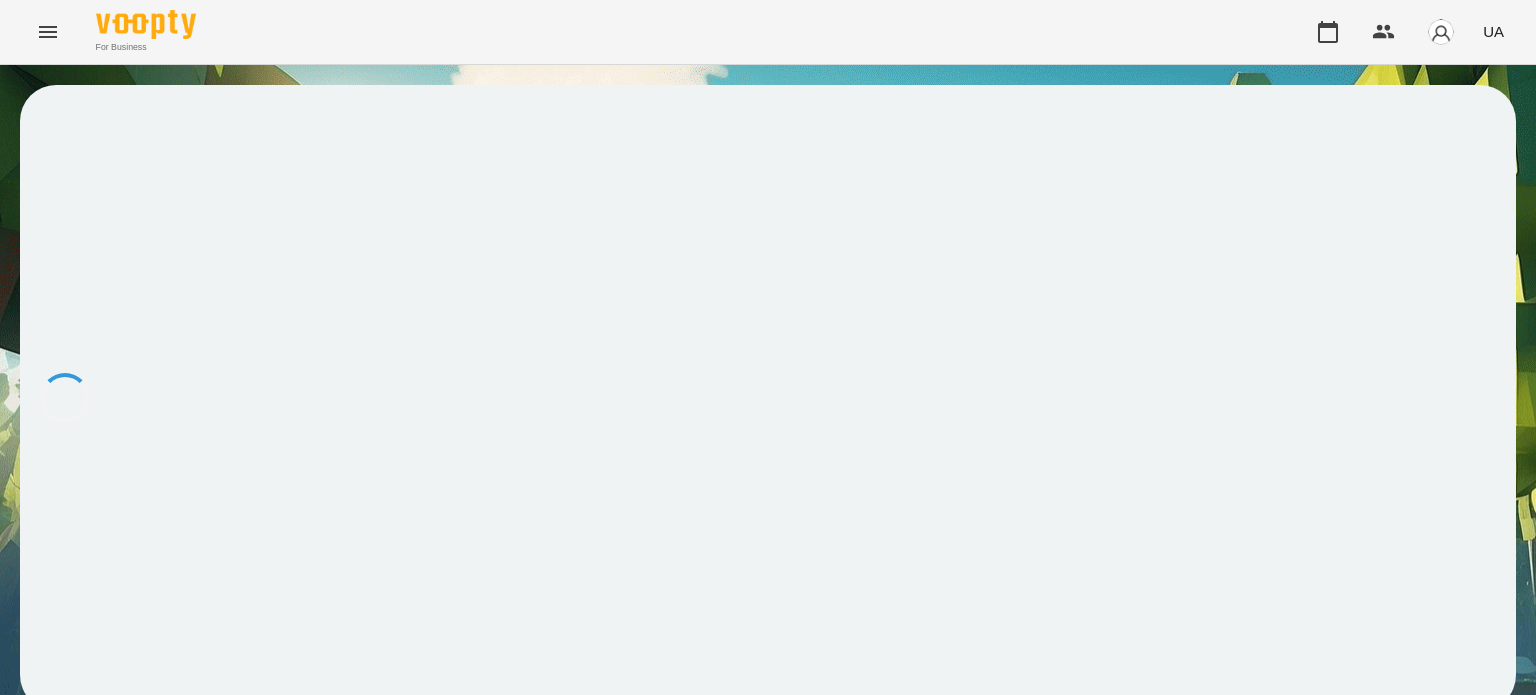 scroll, scrollTop: 0, scrollLeft: 0, axis: both 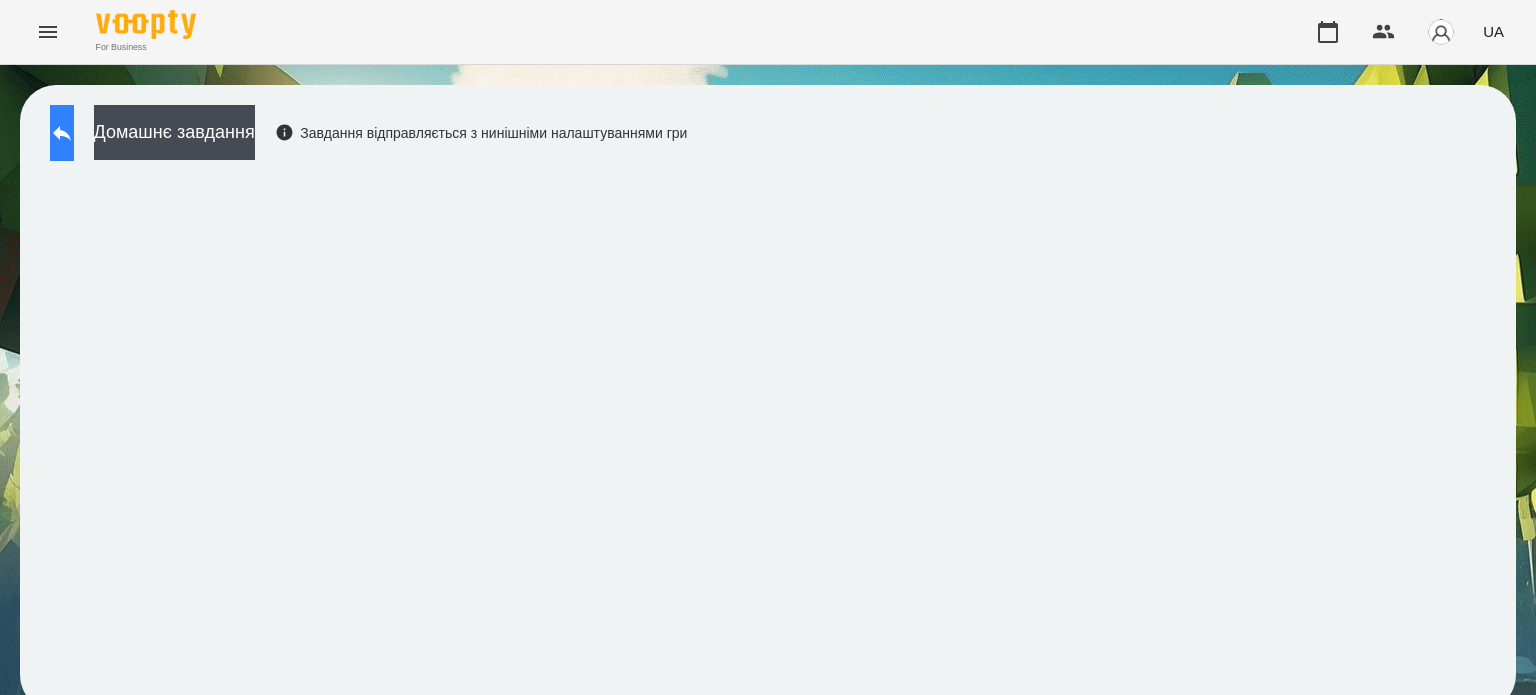 click 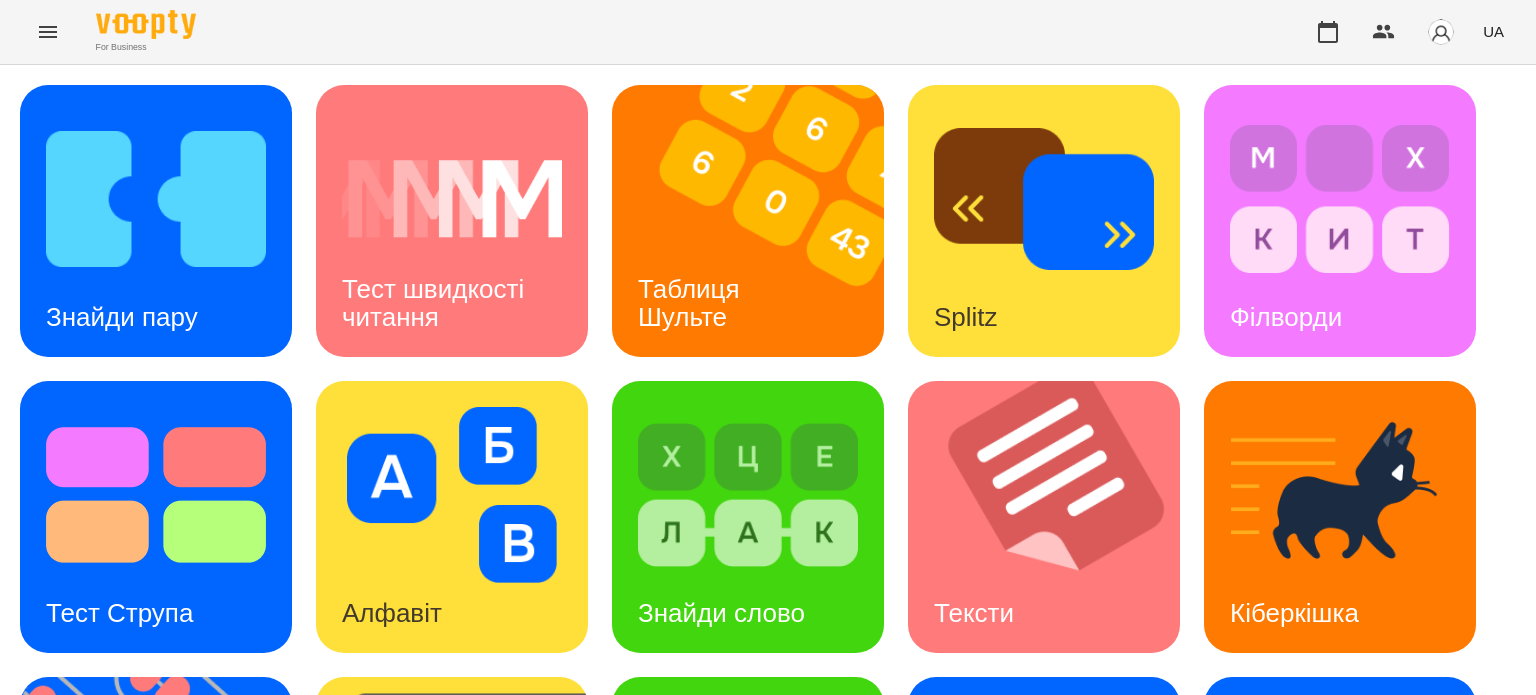 scroll, scrollTop: 300, scrollLeft: 0, axis: vertical 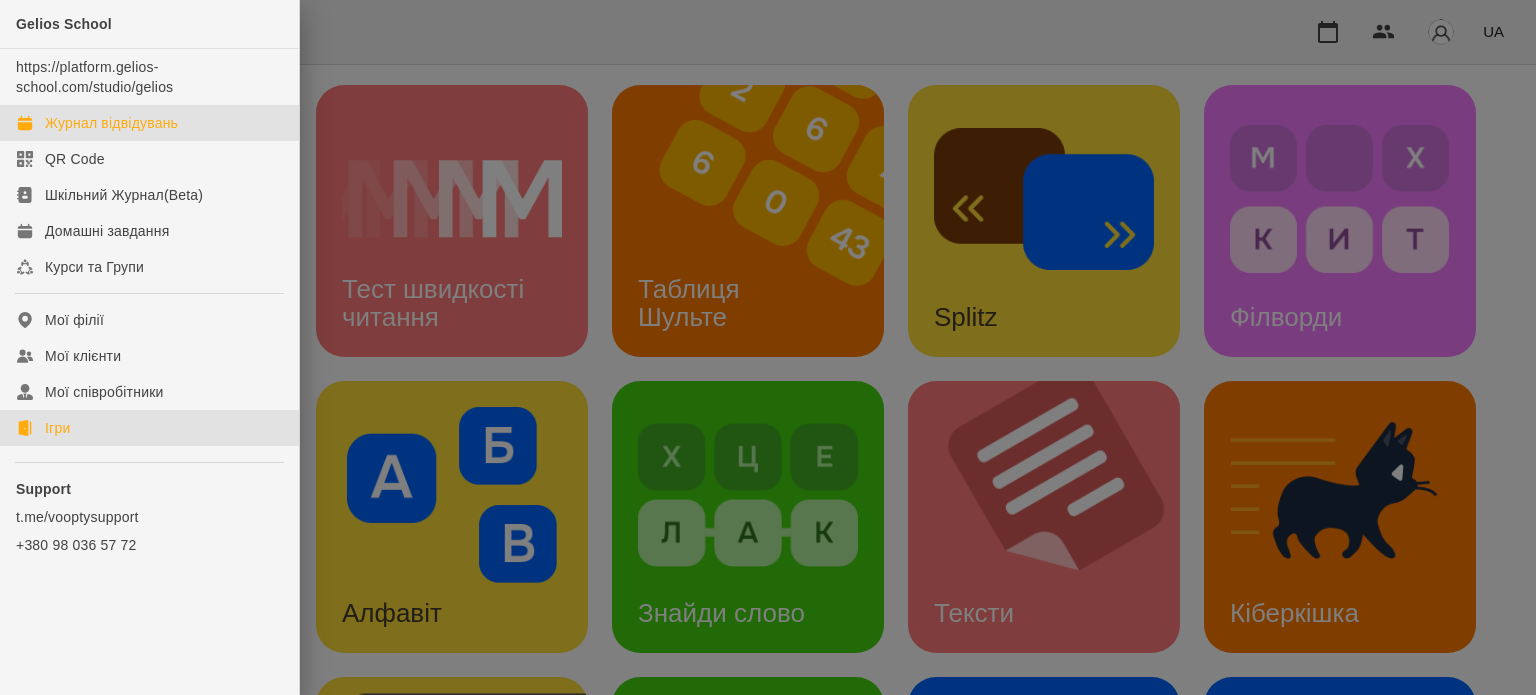 click on "Журнал відвідувань" at bounding box center [111, 123] 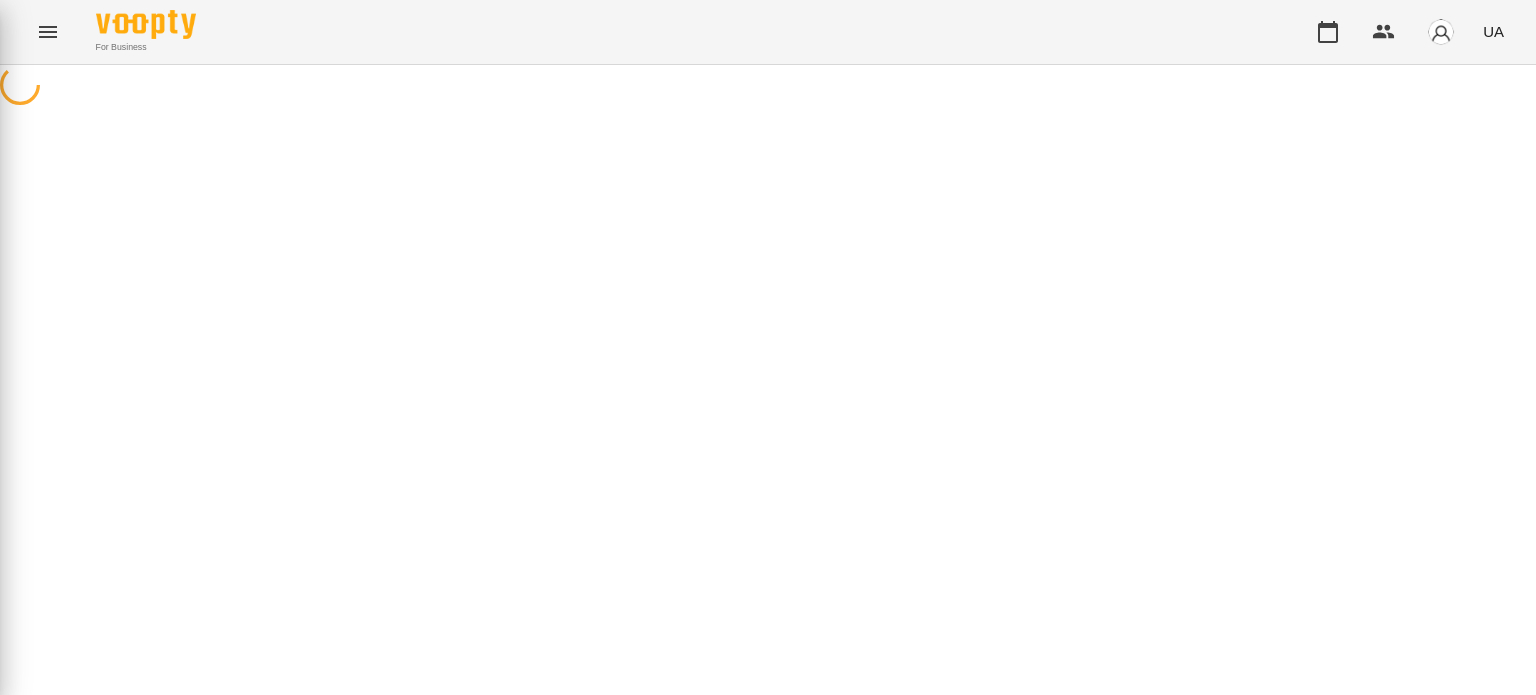 scroll, scrollTop: 0, scrollLeft: 0, axis: both 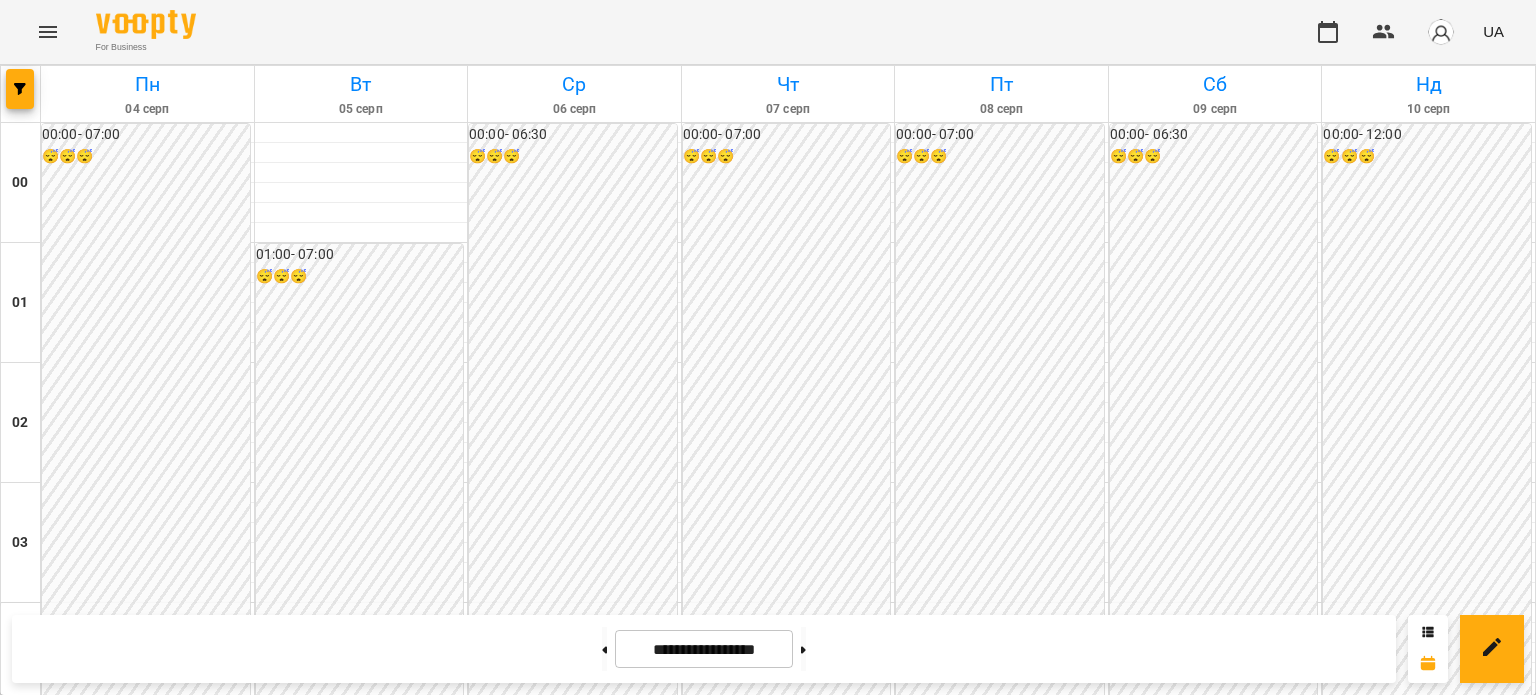 click on "[HH]:[MM] [LAST] [FIRST]" at bounding box center (1001, 2451) 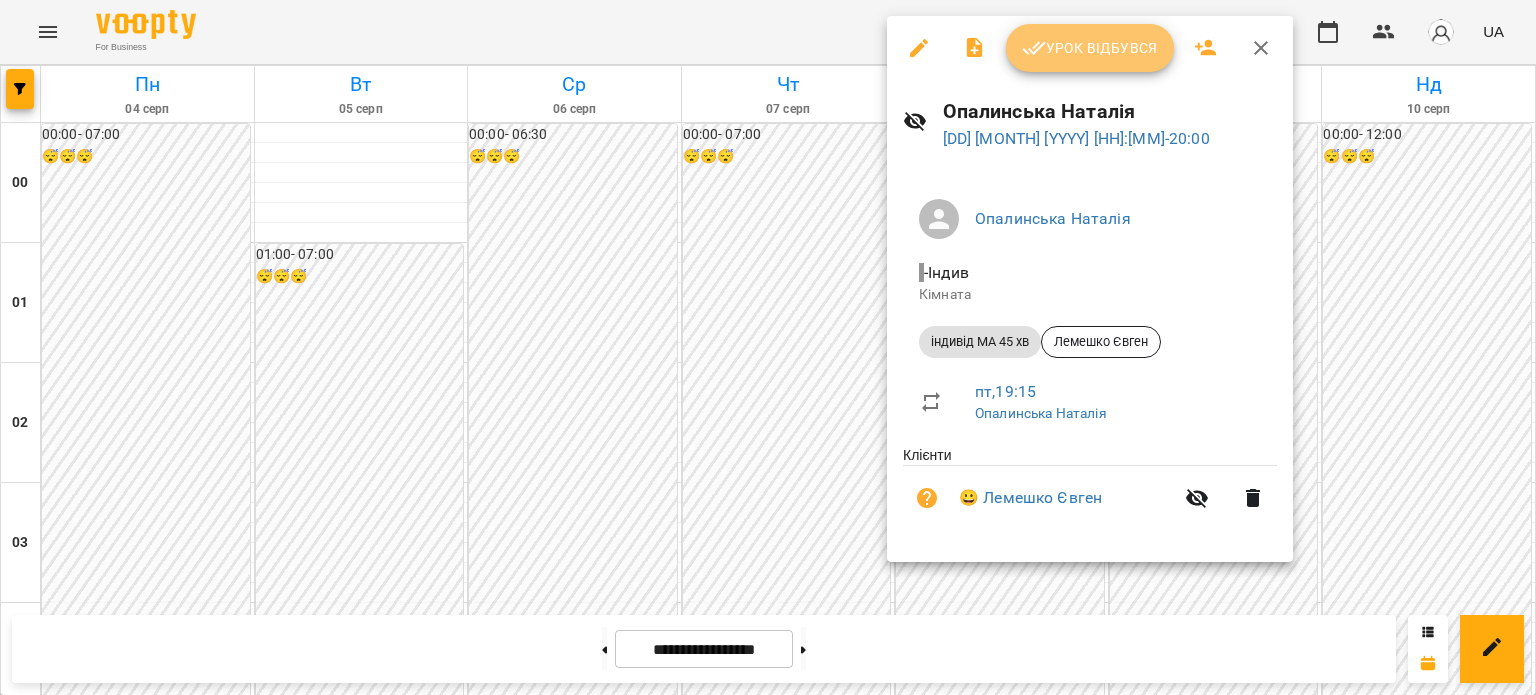 click on "Урок відбувся" at bounding box center [1090, 48] 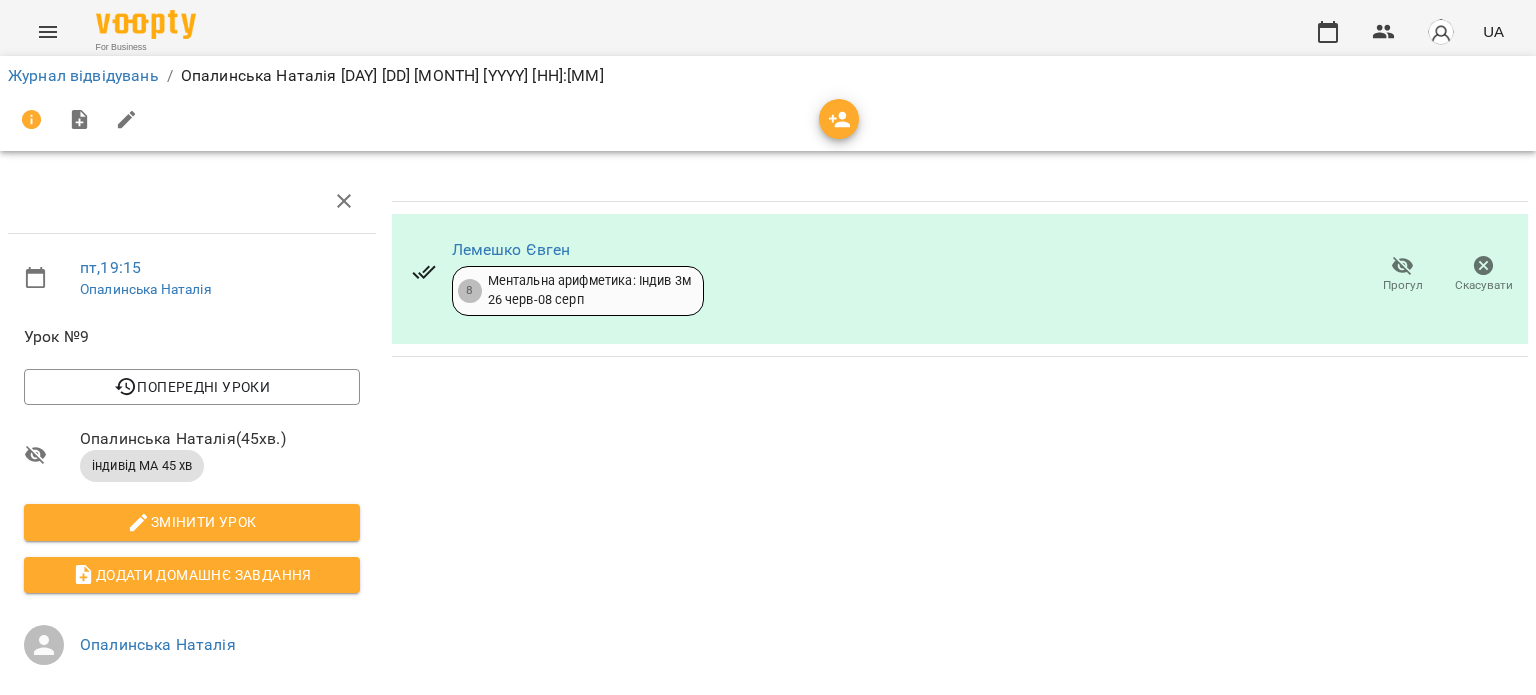 scroll, scrollTop: 0, scrollLeft: 0, axis: both 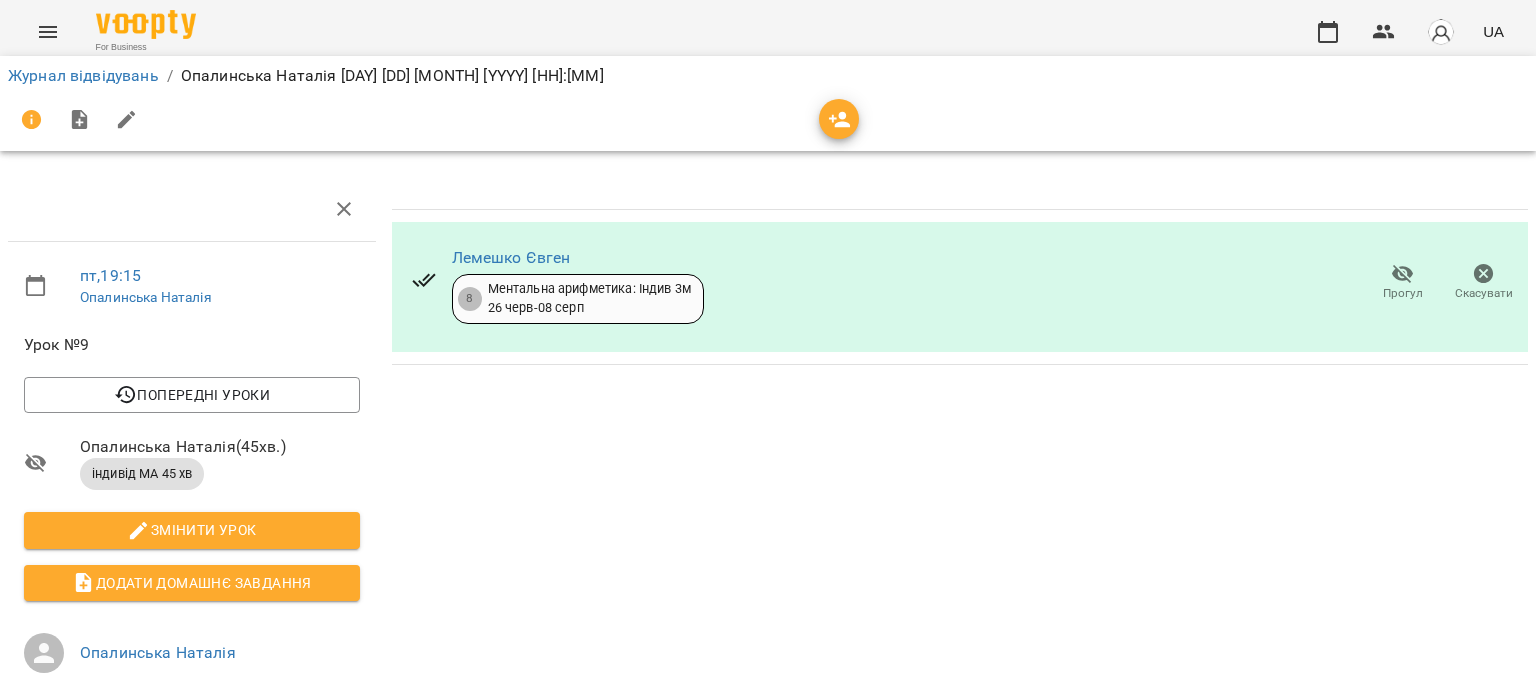 click 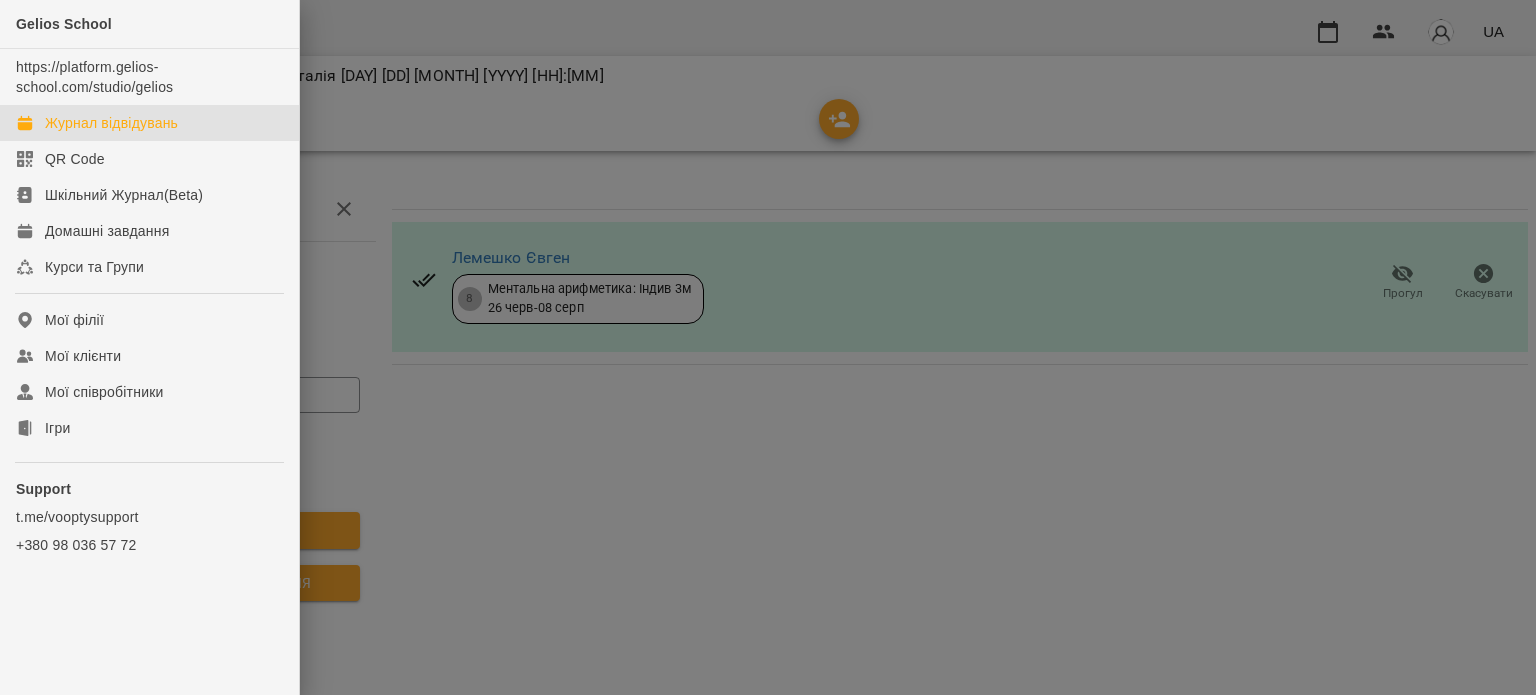 click on "Журнал відвідувань" at bounding box center (111, 123) 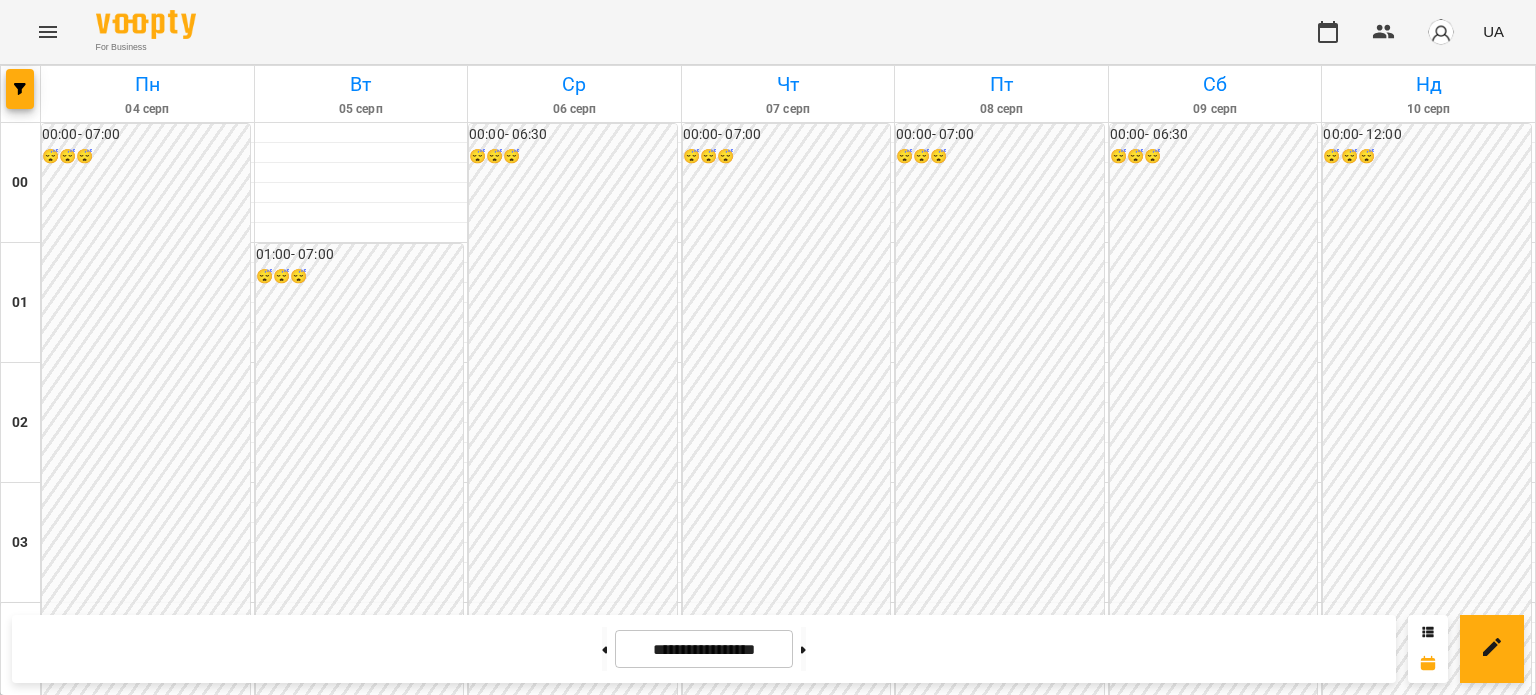 scroll, scrollTop: 1997, scrollLeft: 0, axis: vertical 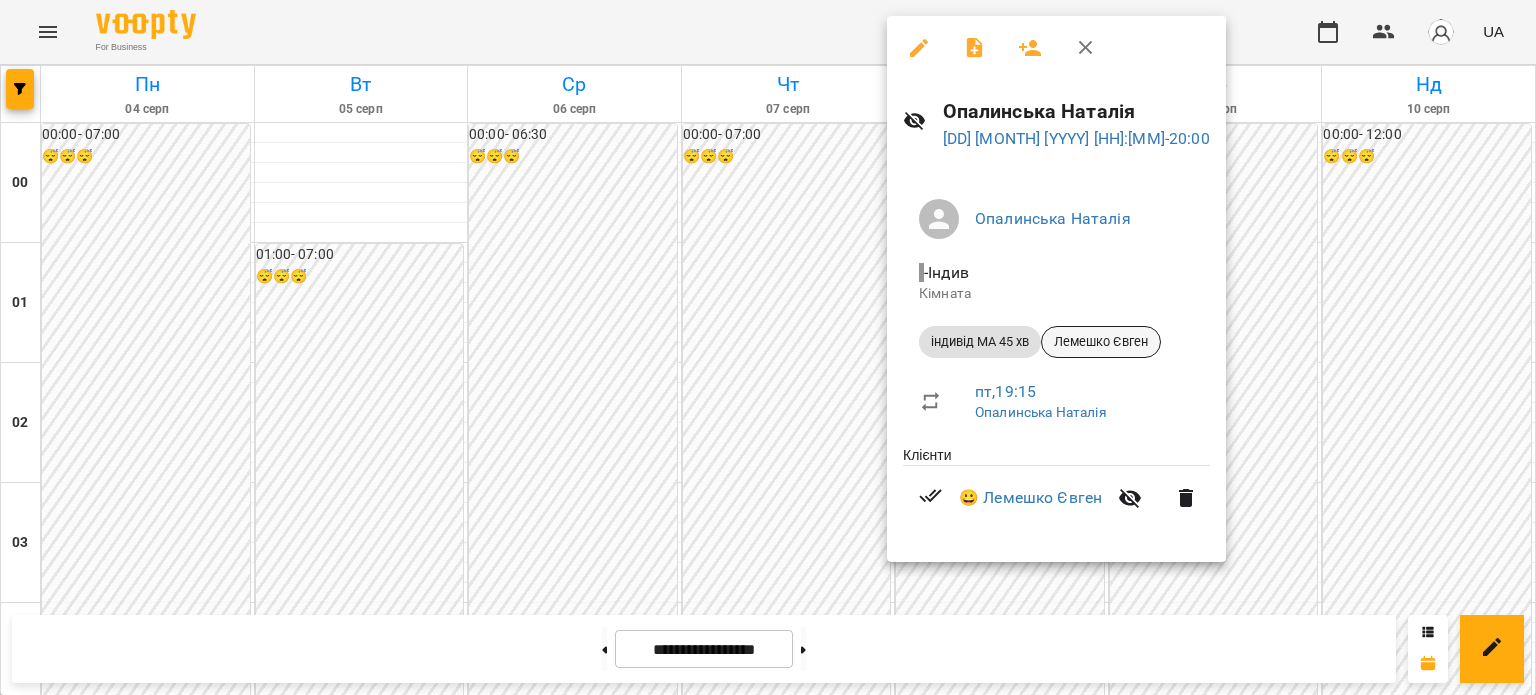 click on "Лемешко Євген" at bounding box center (1101, 342) 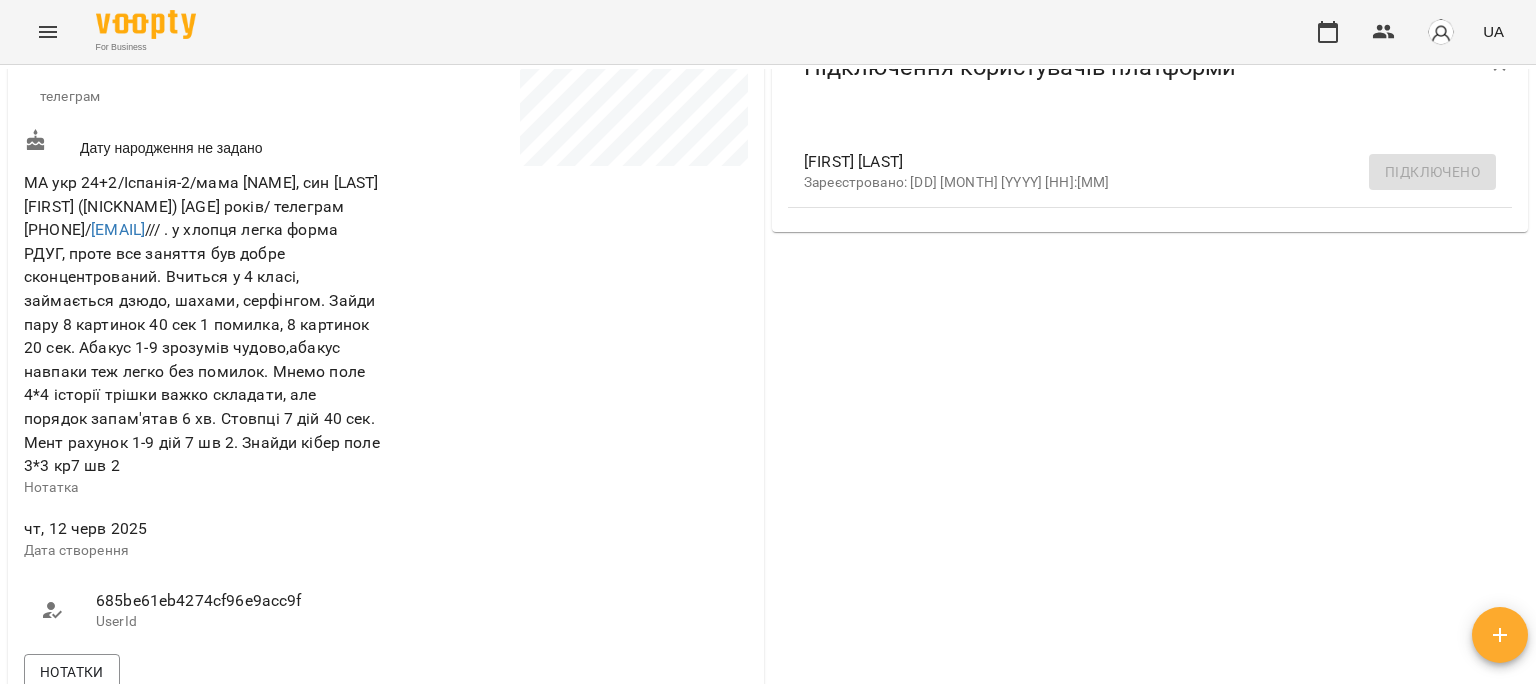 scroll, scrollTop: 800, scrollLeft: 0, axis: vertical 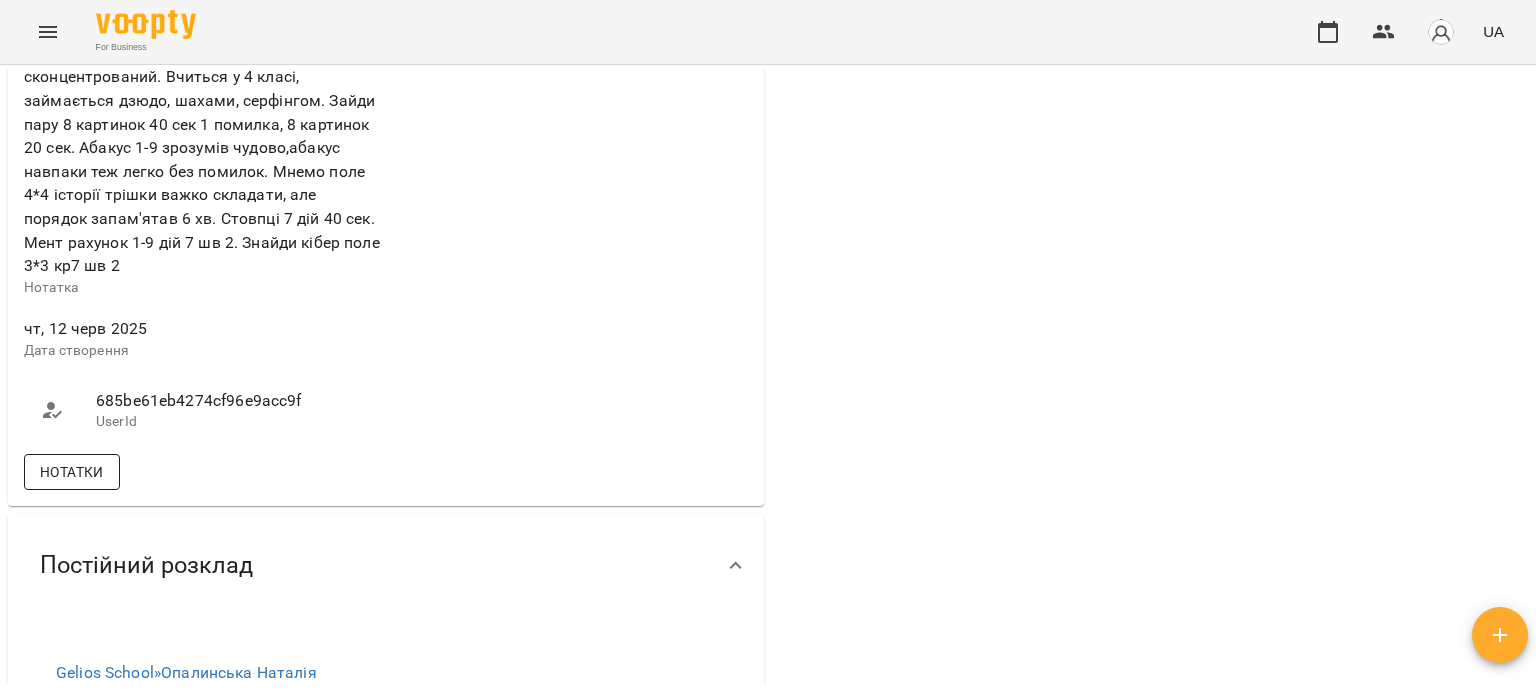 click on "Нотатки" at bounding box center (72, 472) 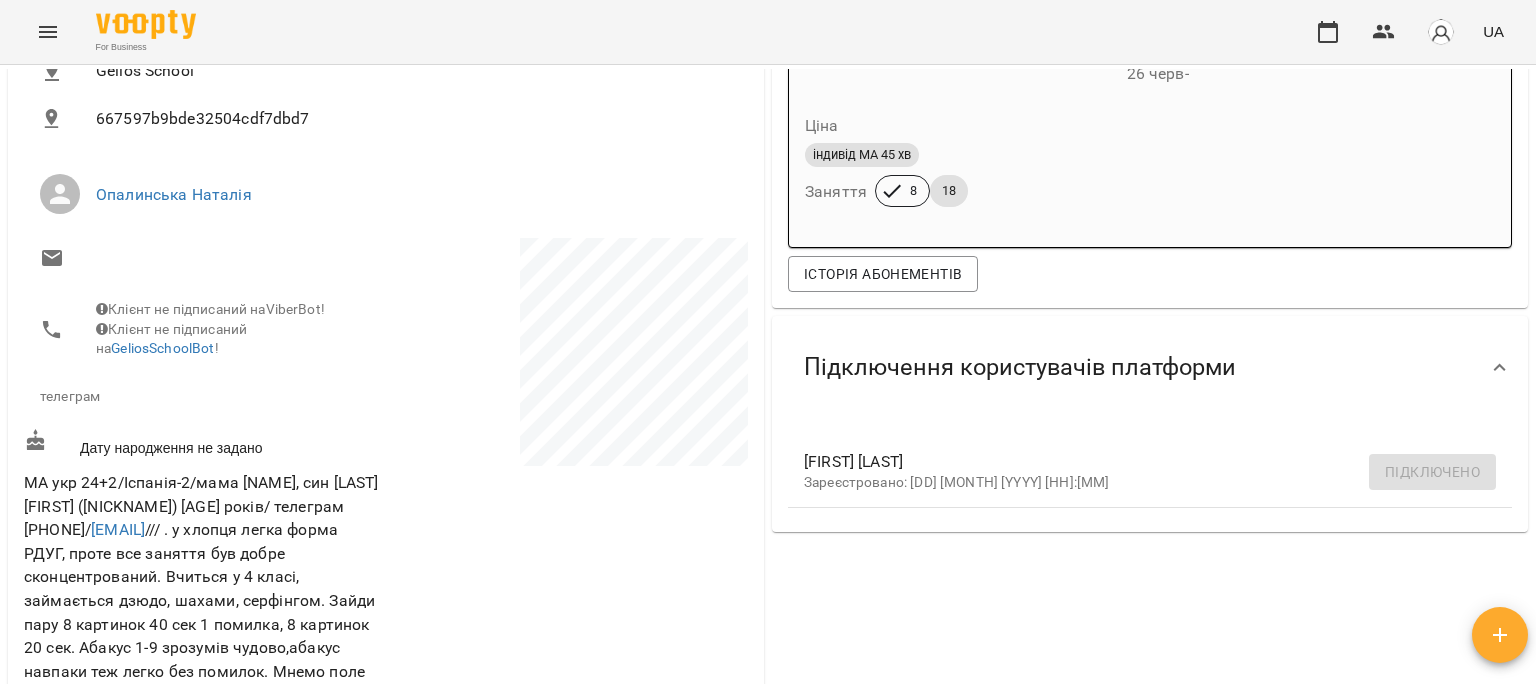 scroll, scrollTop: 0, scrollLeft: 0, axis: both 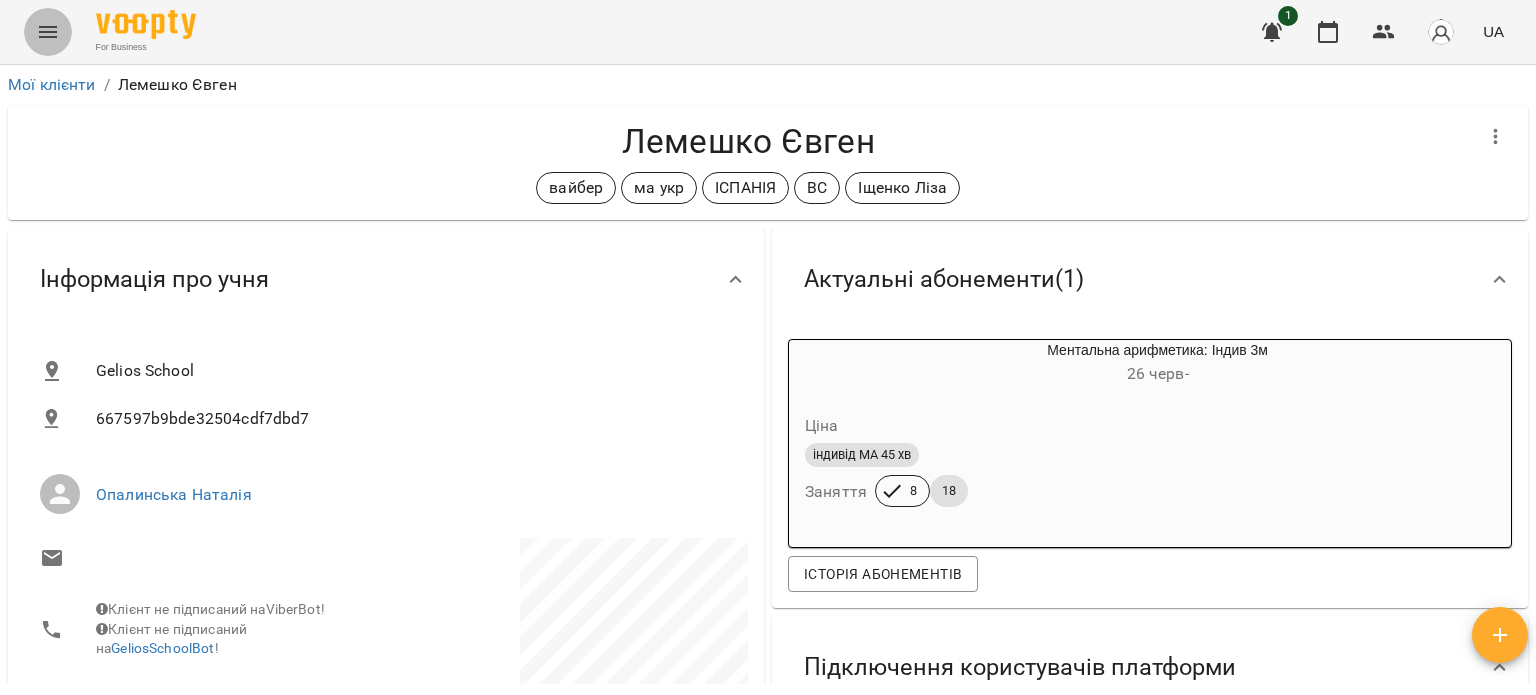 click 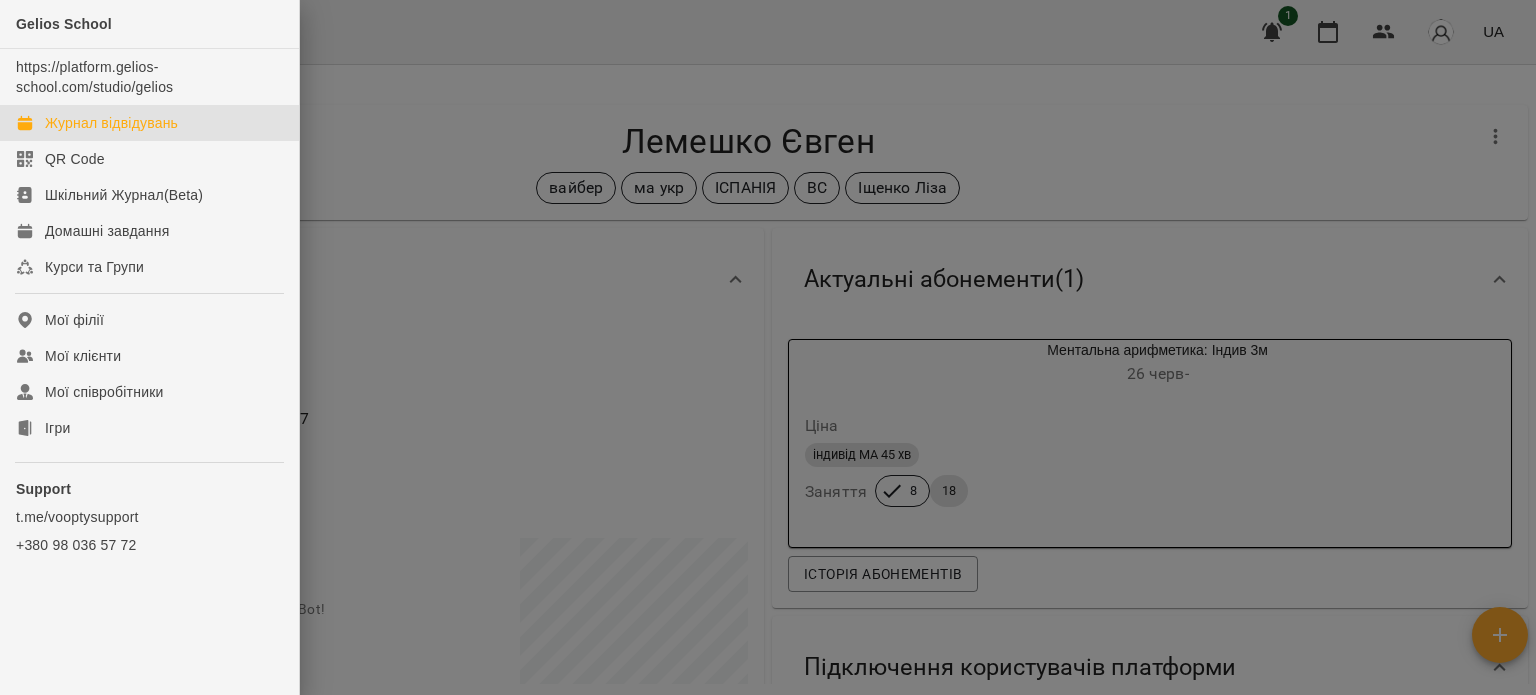 click on "Журнал відвідувань" at bounding box center (111, 123) 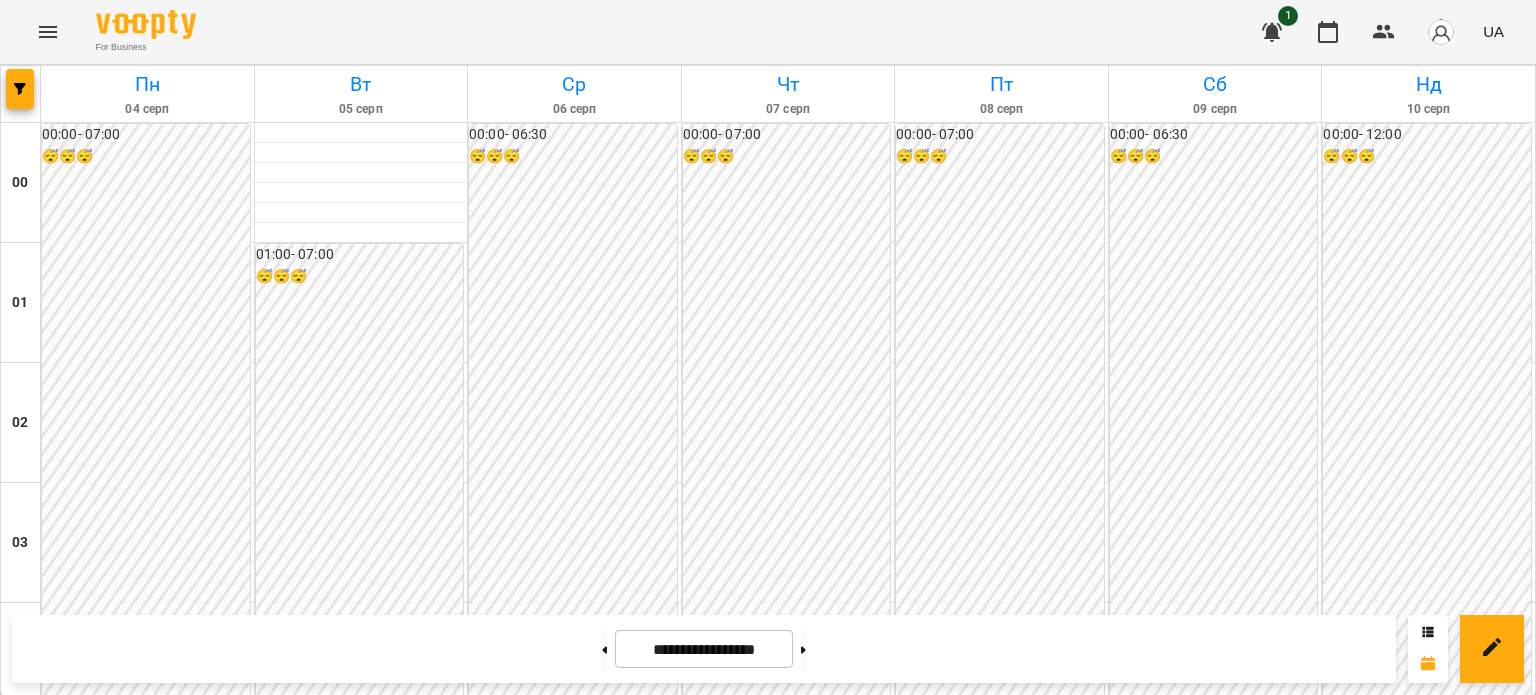 scroll, scrollTop: 0, scrollLeft: 0, axis: both 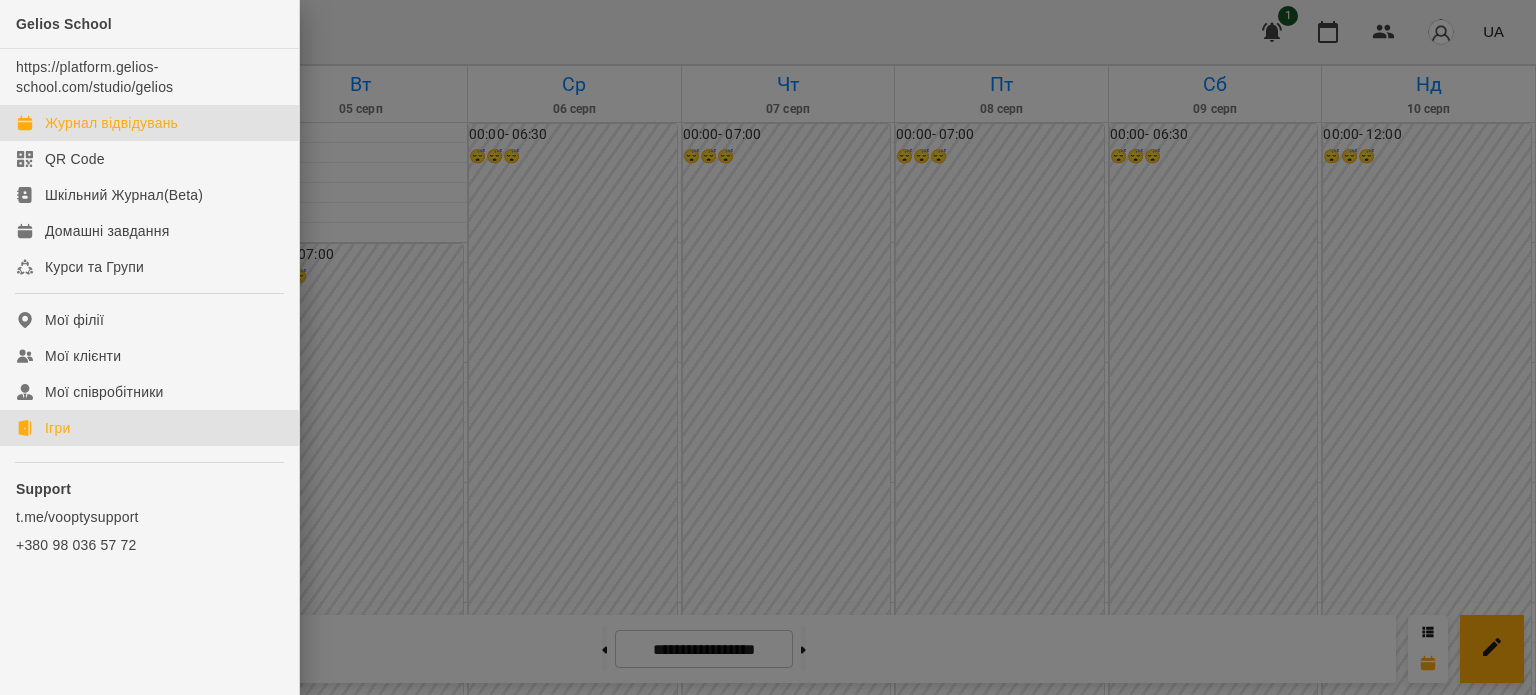 click on "Ігри" at bounding box center [57, 428] 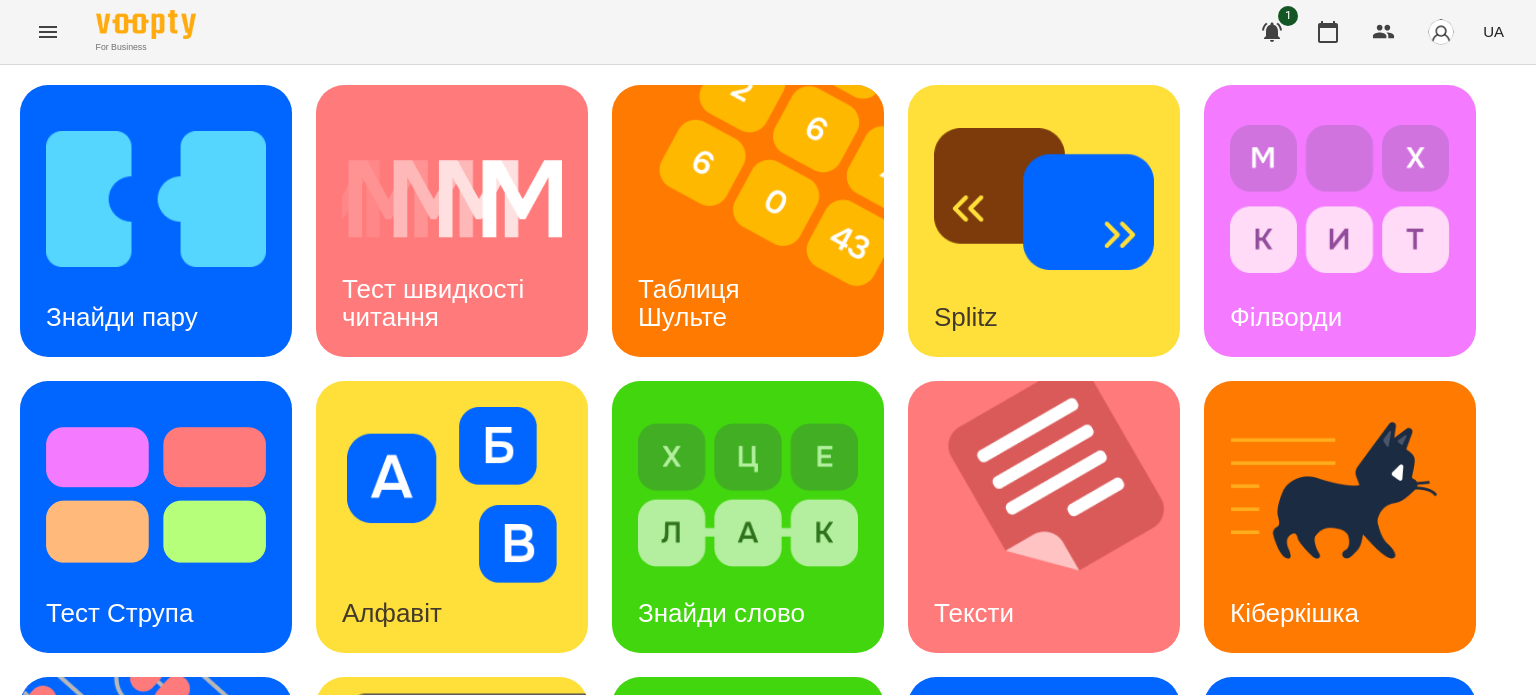 scroll, scrollTop: 384, scrollLeft: 0, axis: vertical 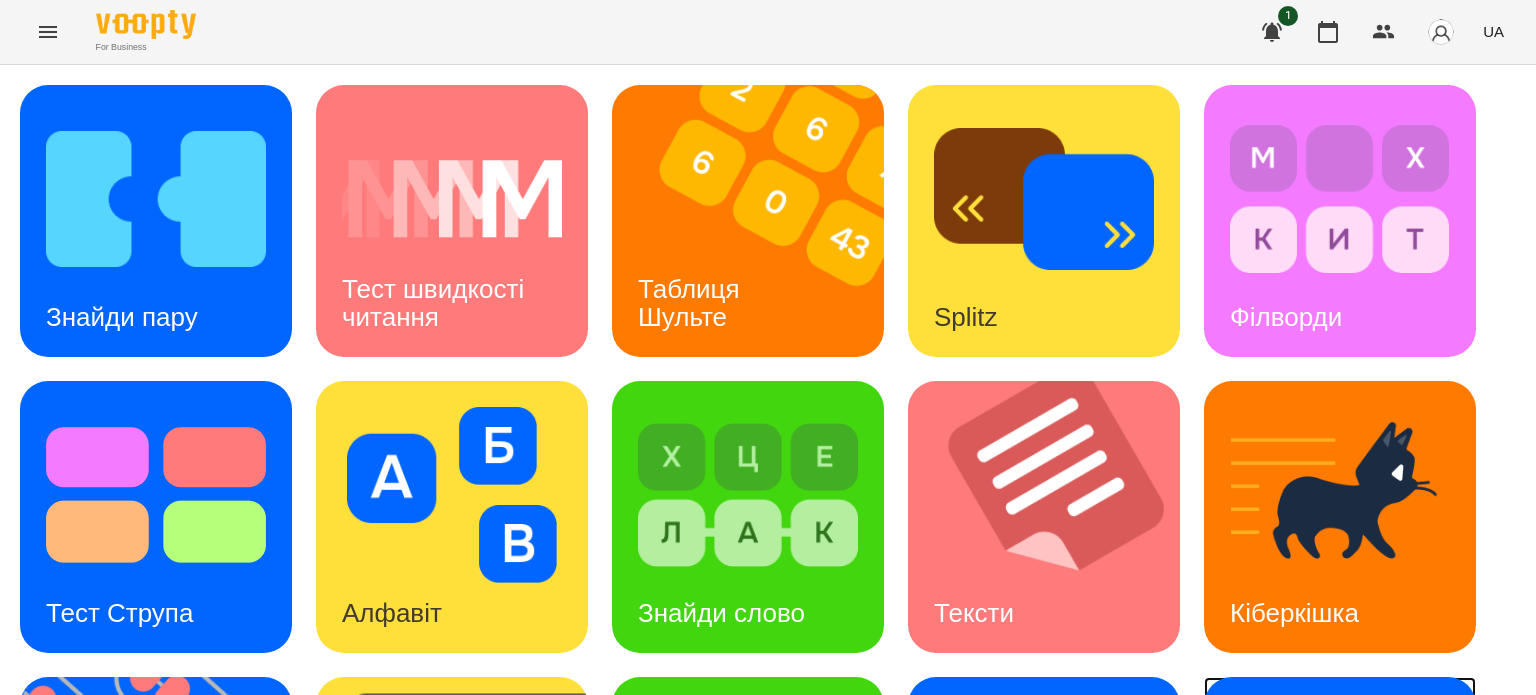 click on "Ментальний
рахунок" at bounding box center (1308, 895) 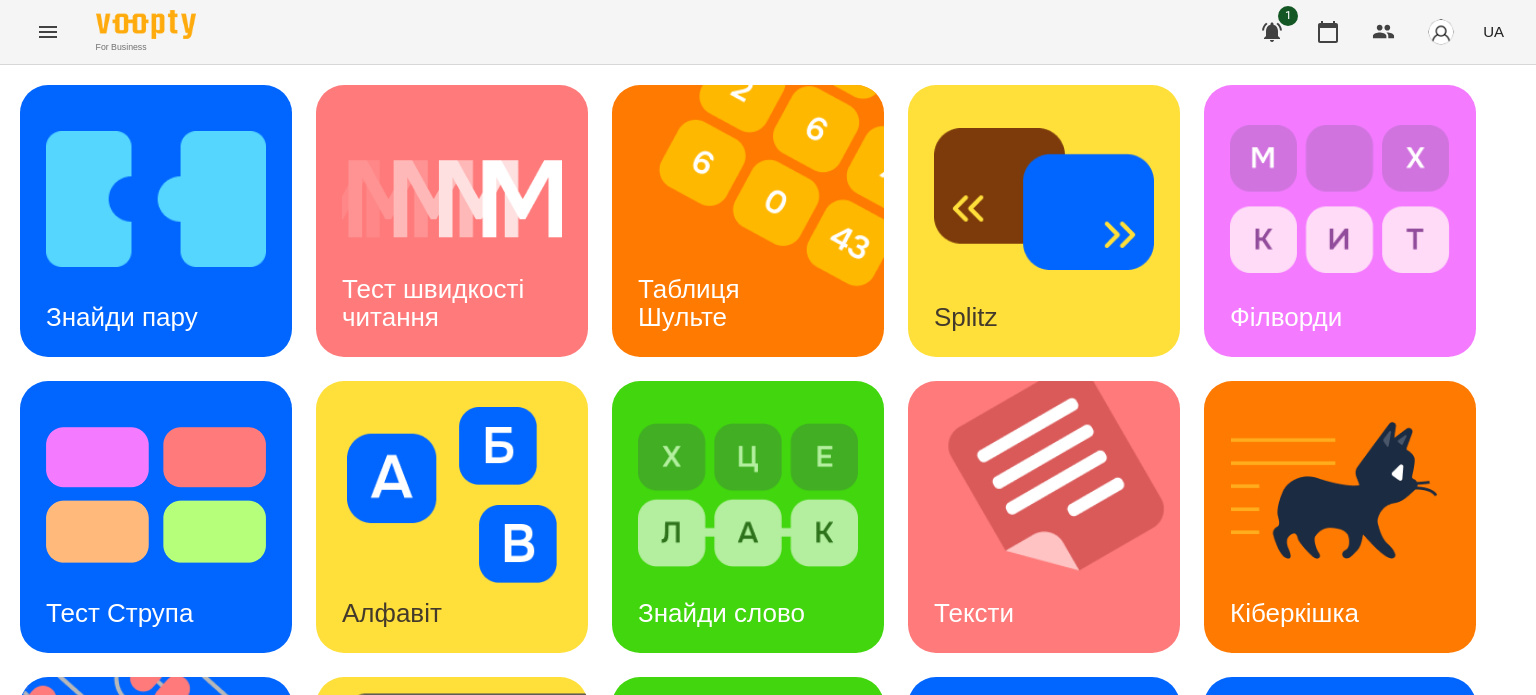 scroll, scrollTop: 0, scrollLeft: 0, axis: both 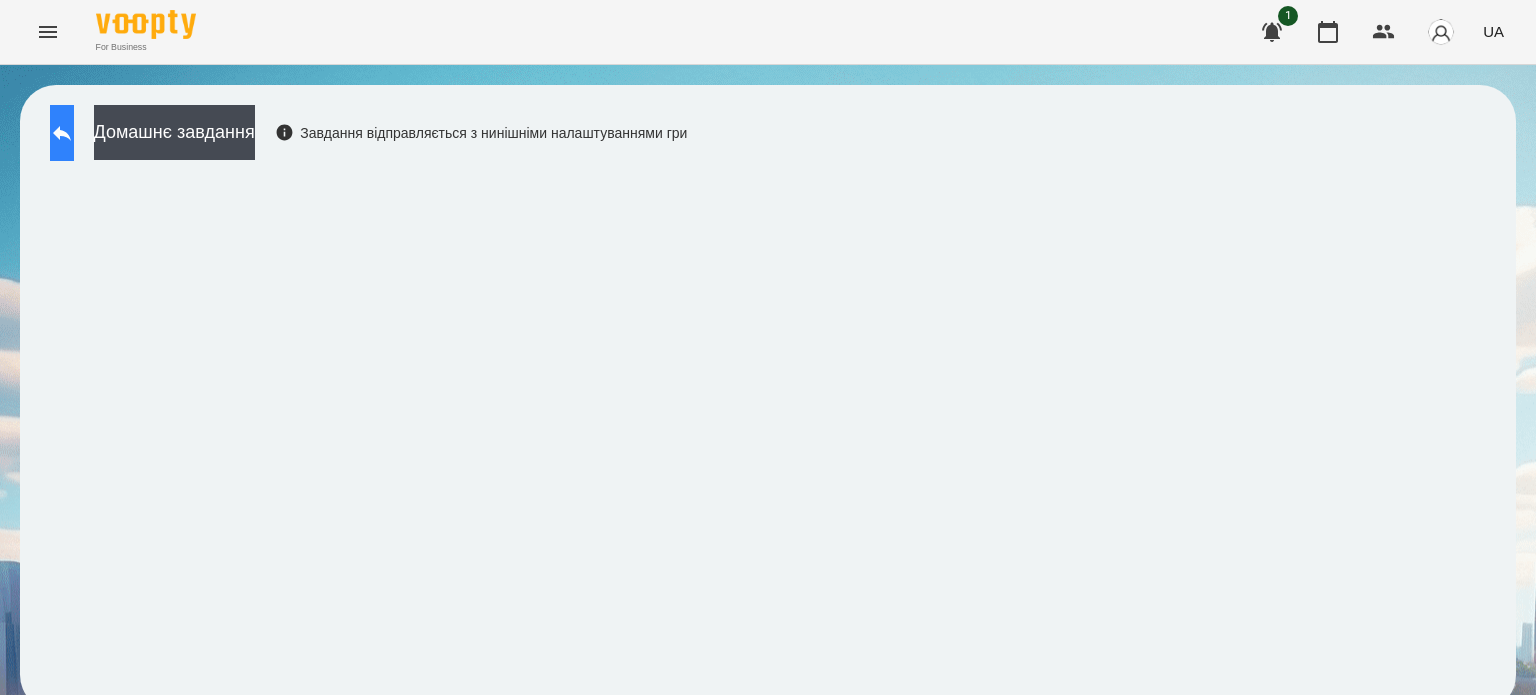 click 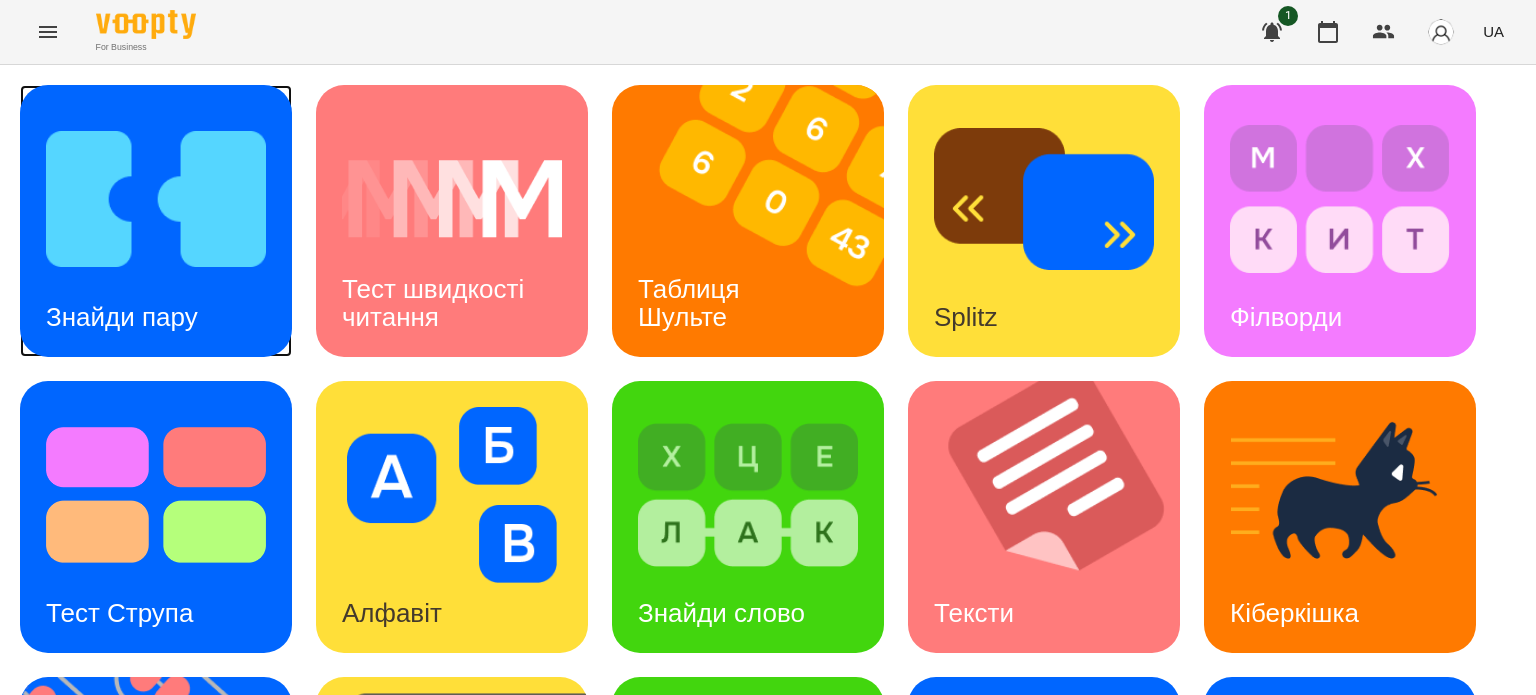 click on "Знайди пару" at bounding box center (122, 317) 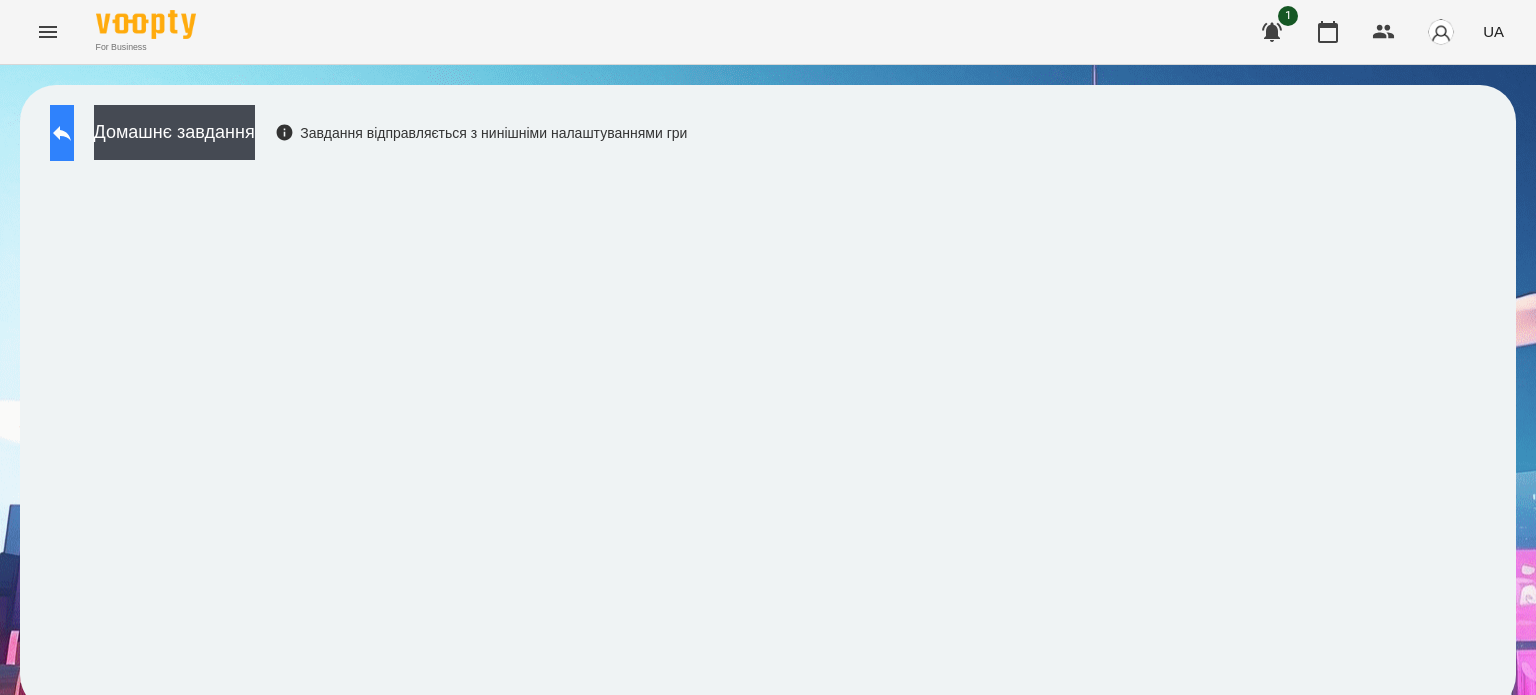click 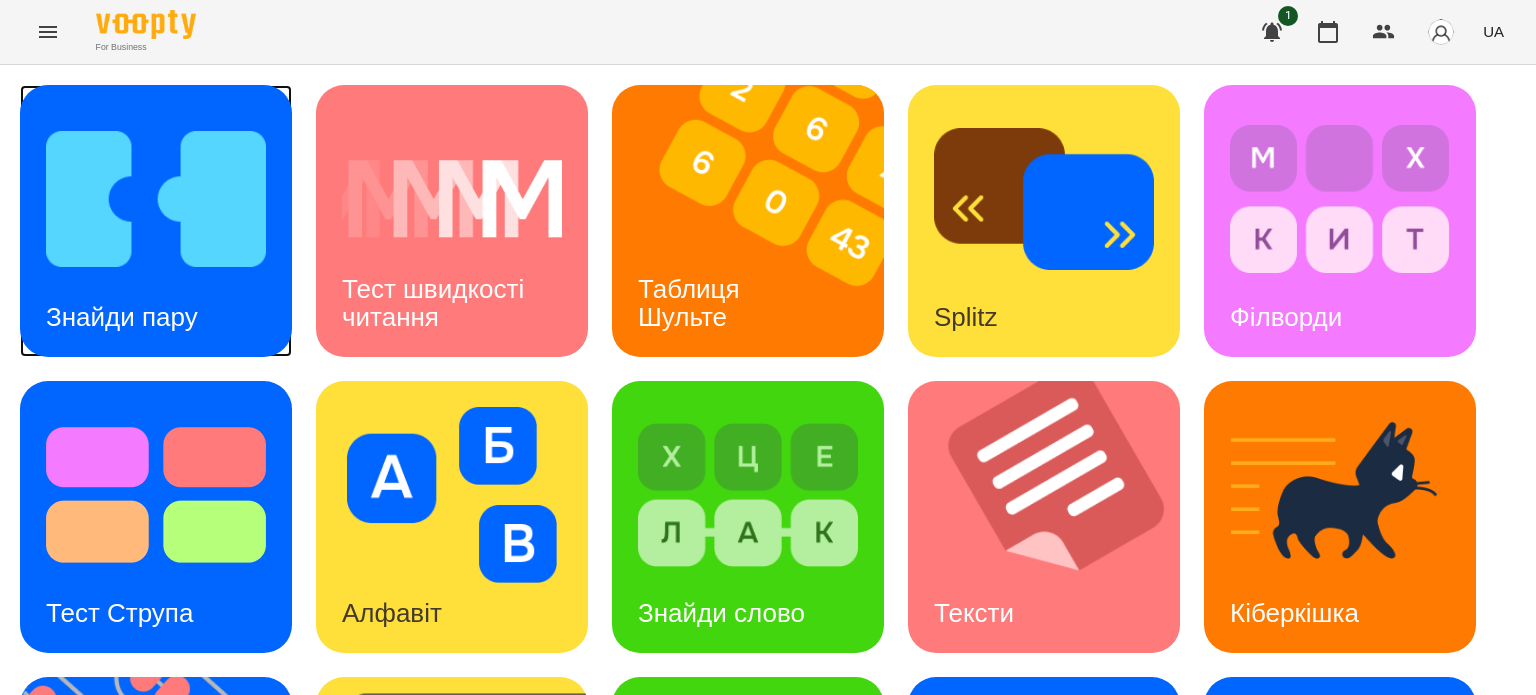 click on "Знайди пару" at bounding box center (122, 317) 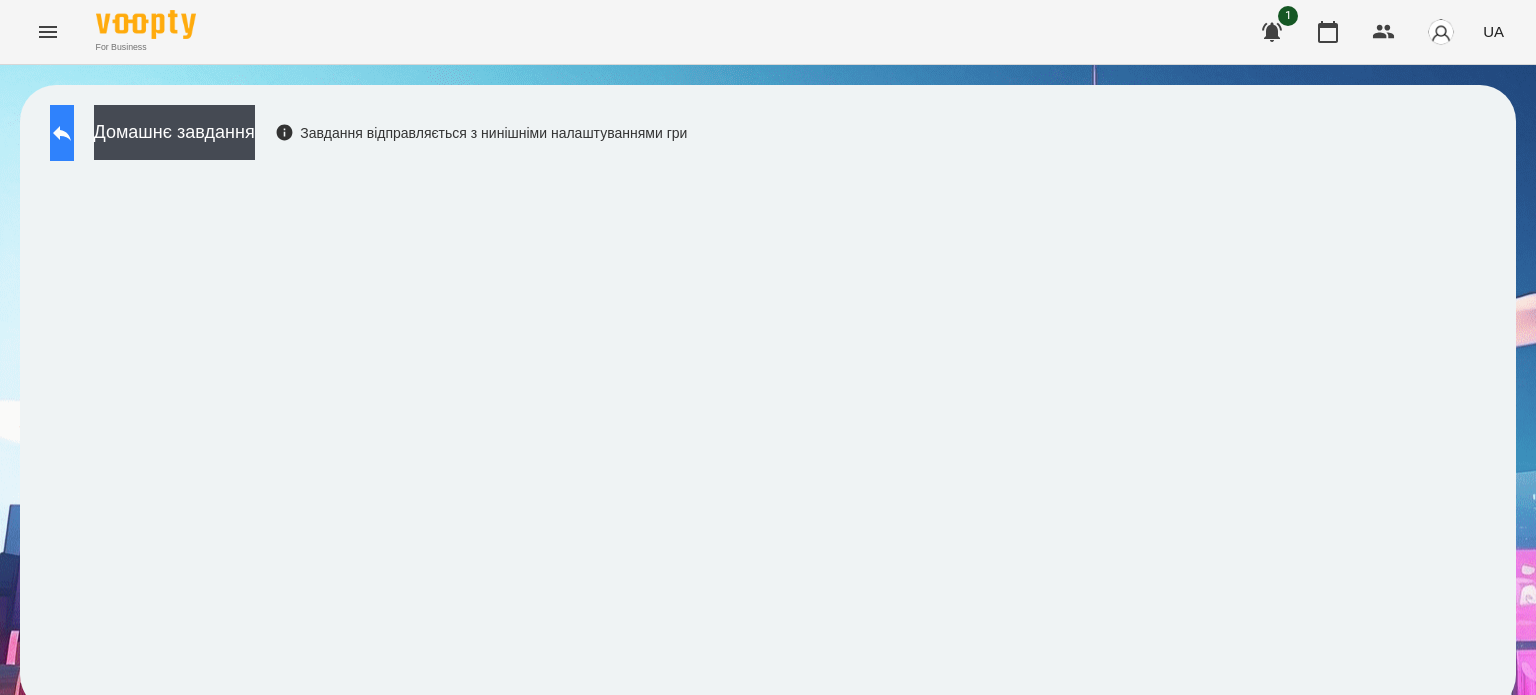 click at bounding box center (62, 133) 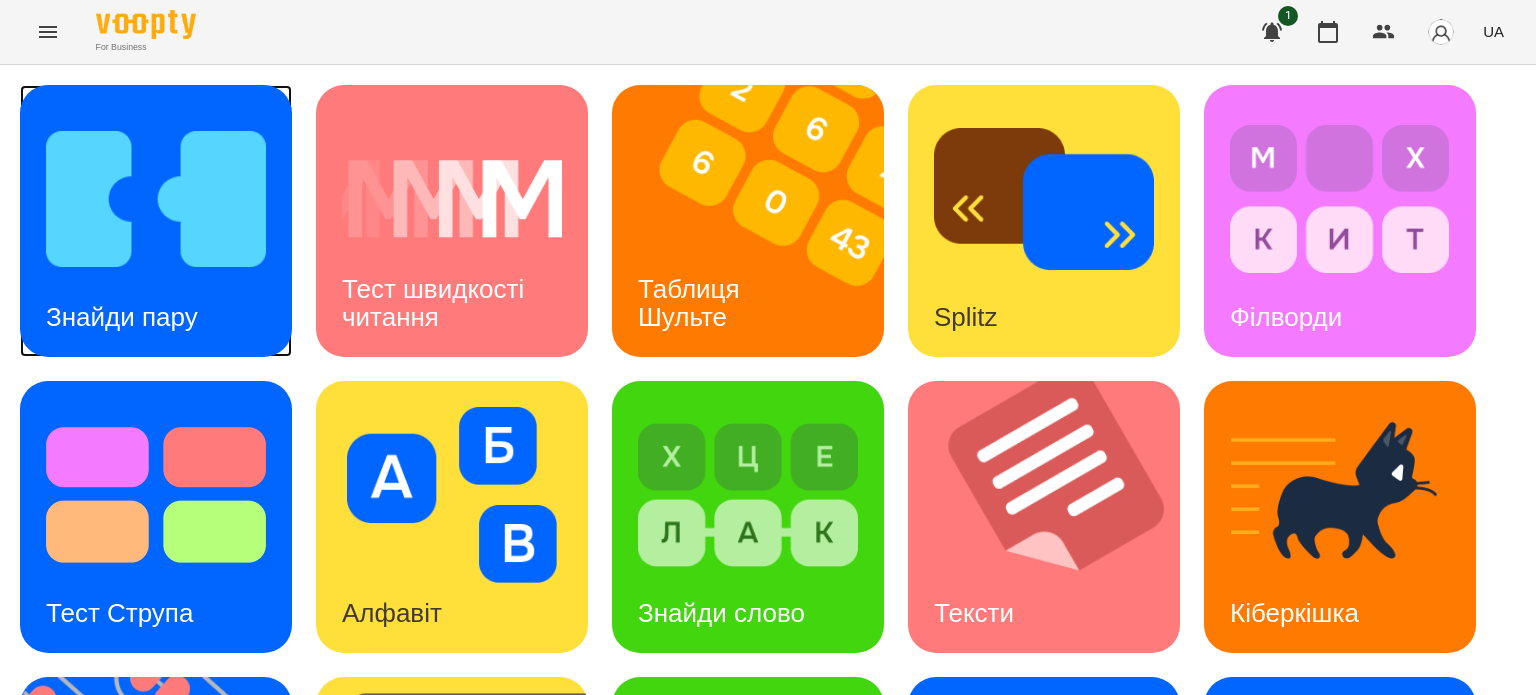 click at bounding box center [156, 199] 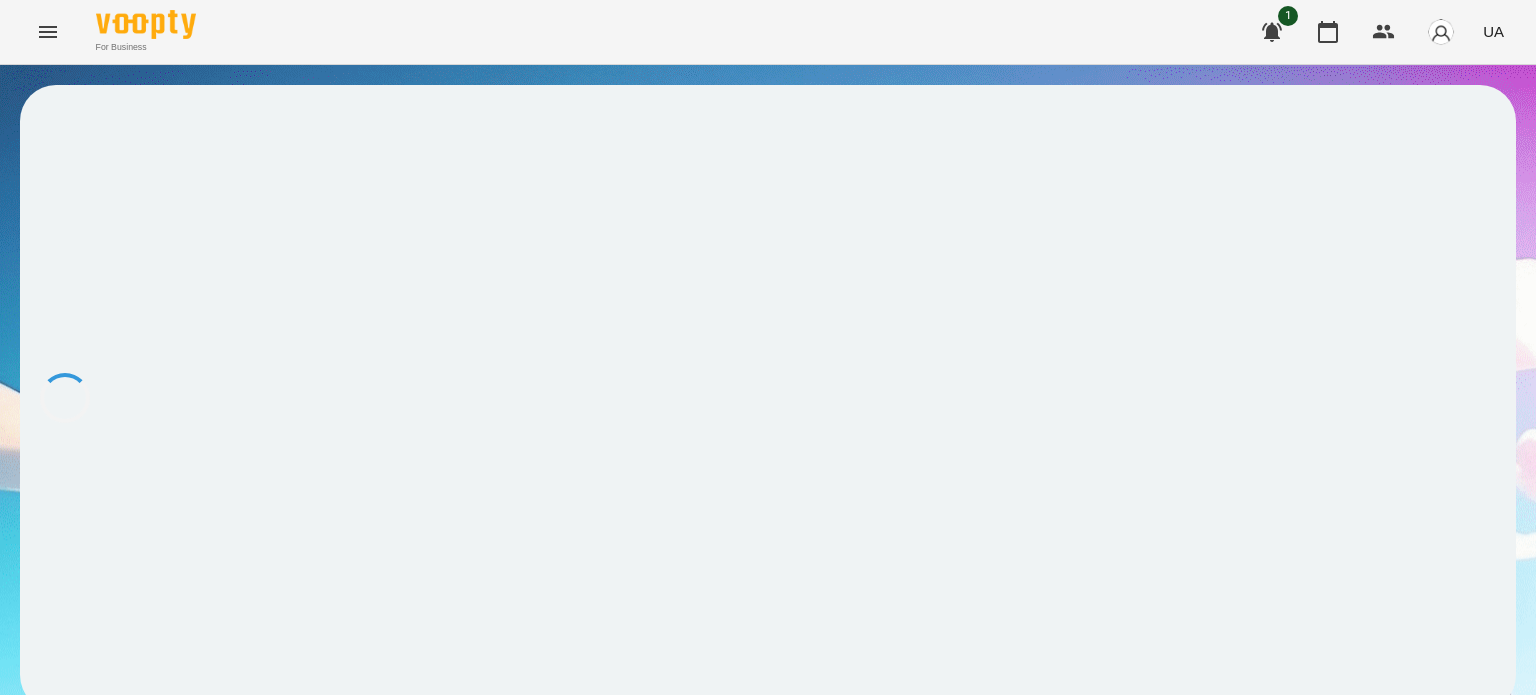 click at bounding box center (768, 398) 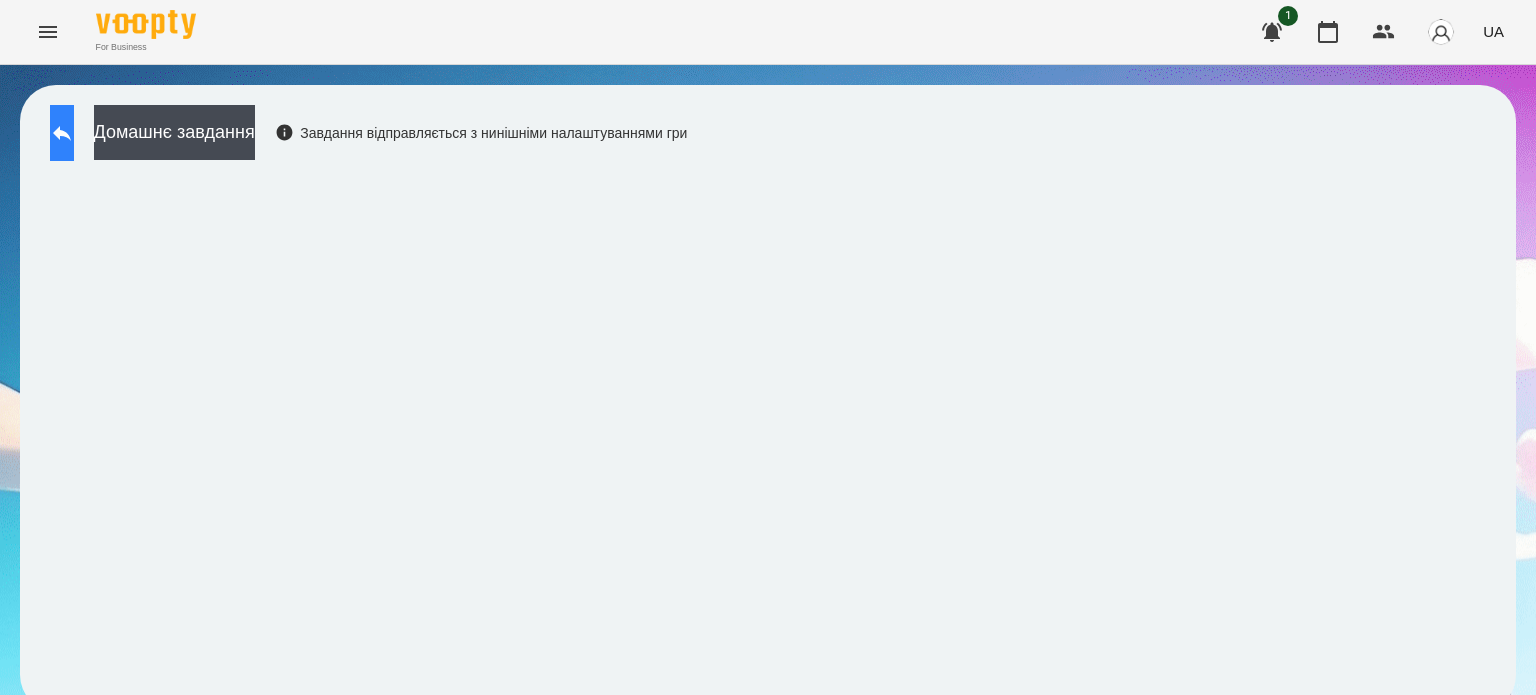 click 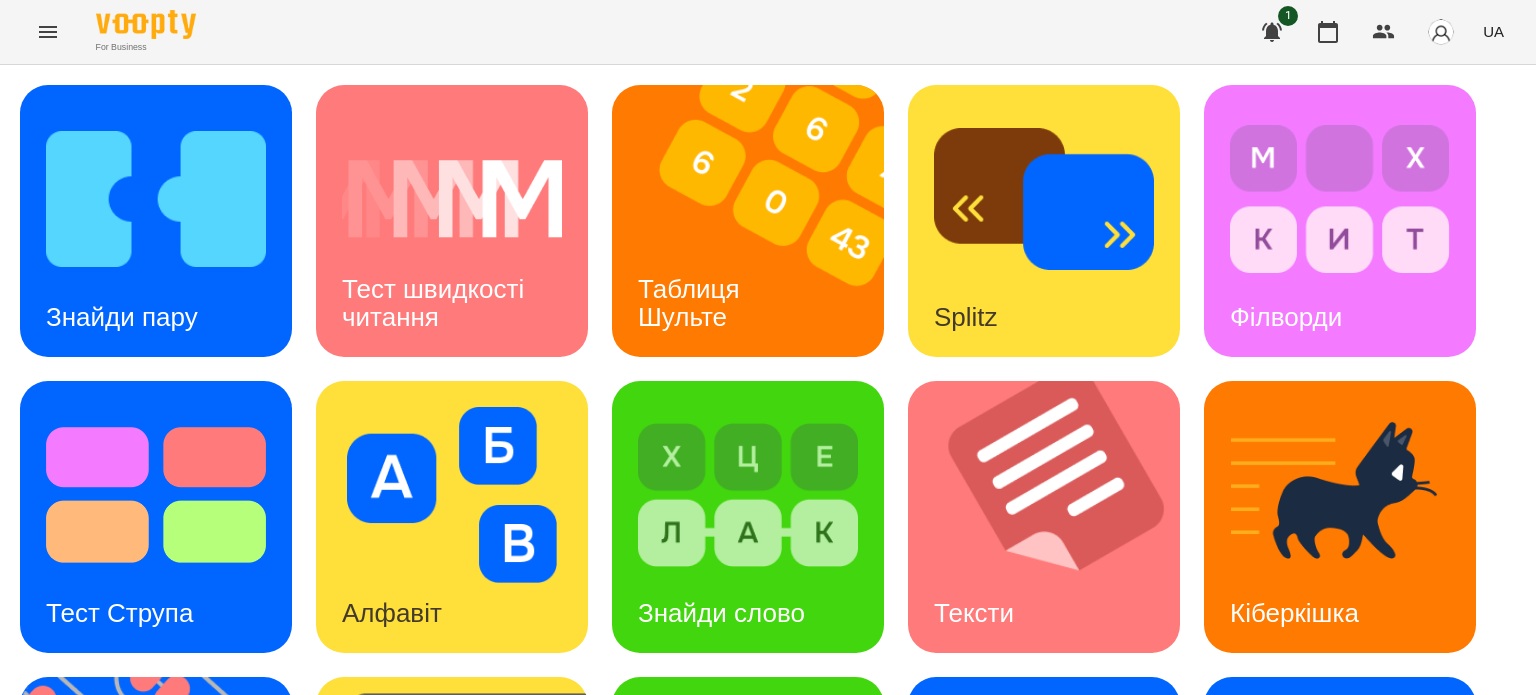 scroll, scrollTop: 569, scrollLeft: 0, axis: vertical 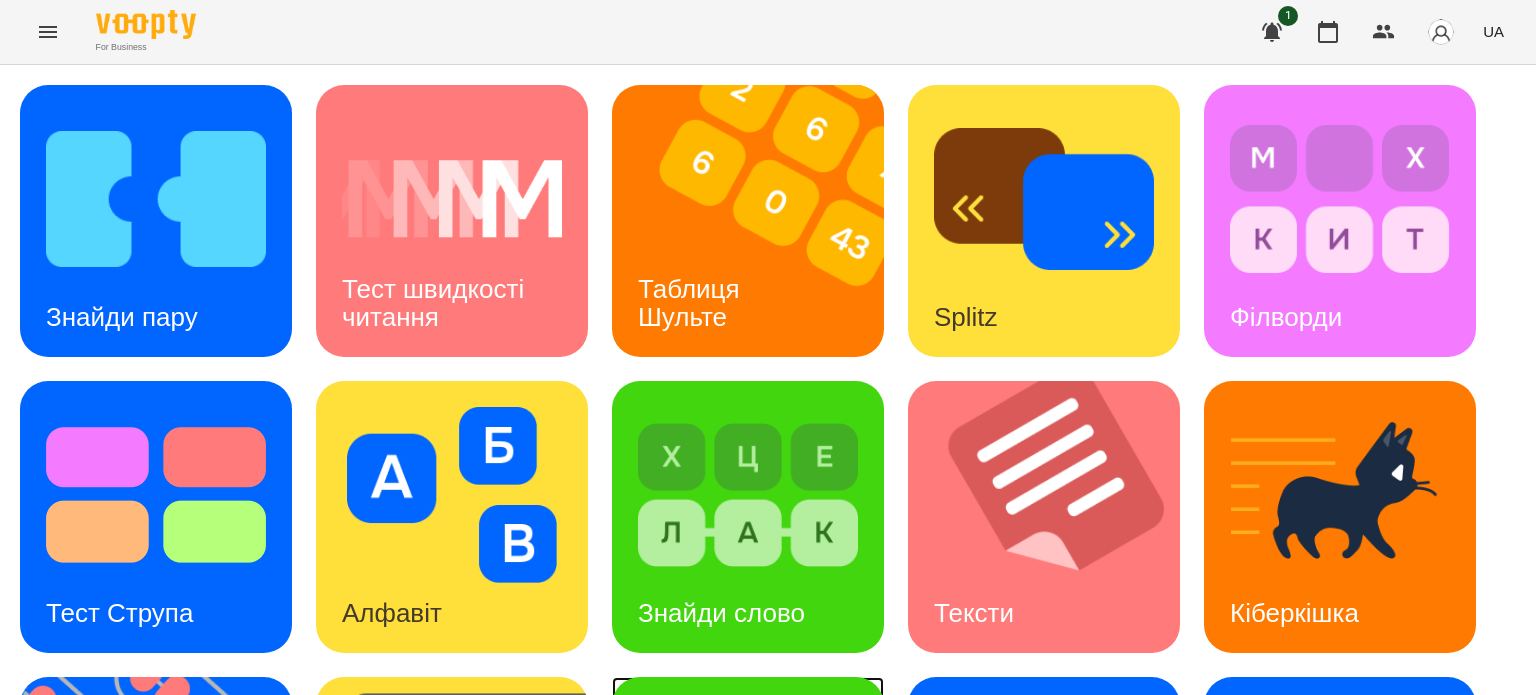 click on "Знайди
Кіберкішку" at bounding box center (701, 895) 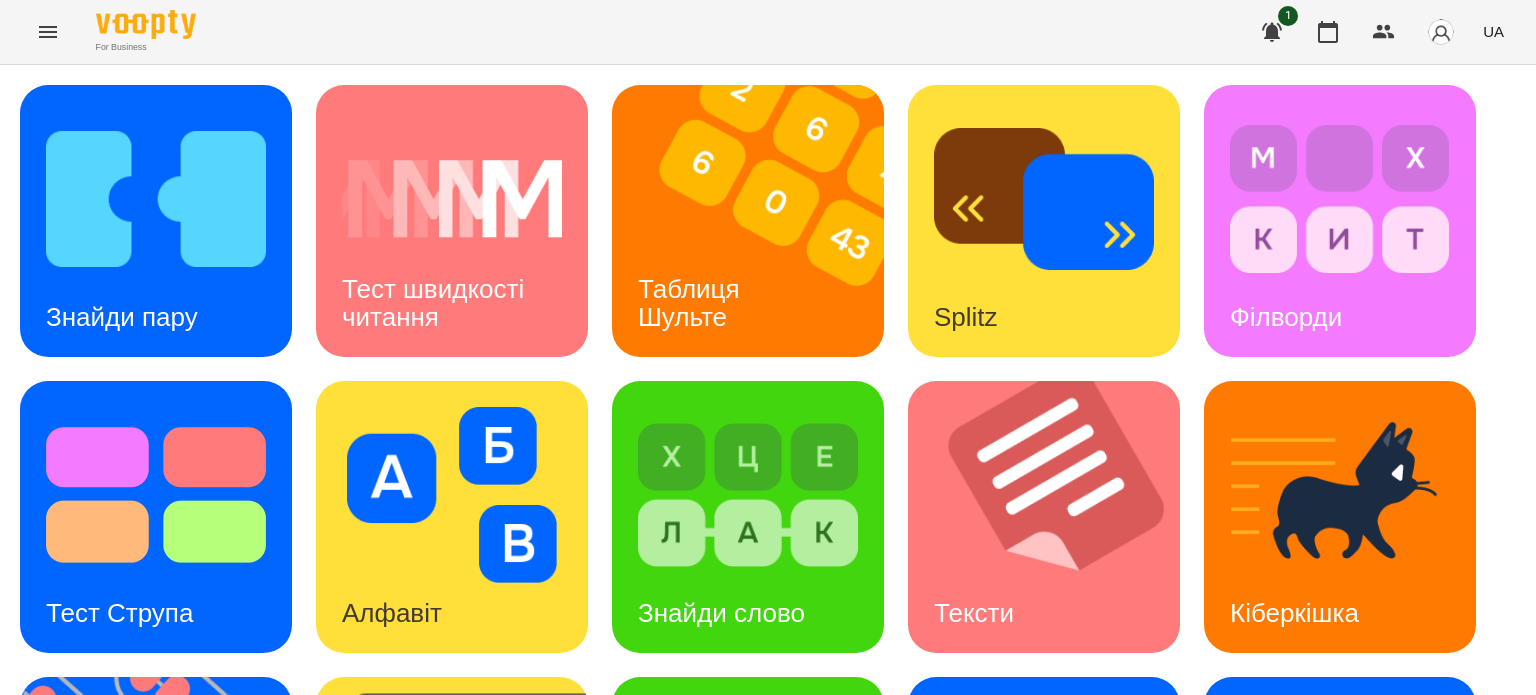 scroll, scrollTop: 0, scrollLeft: 0, axis: both 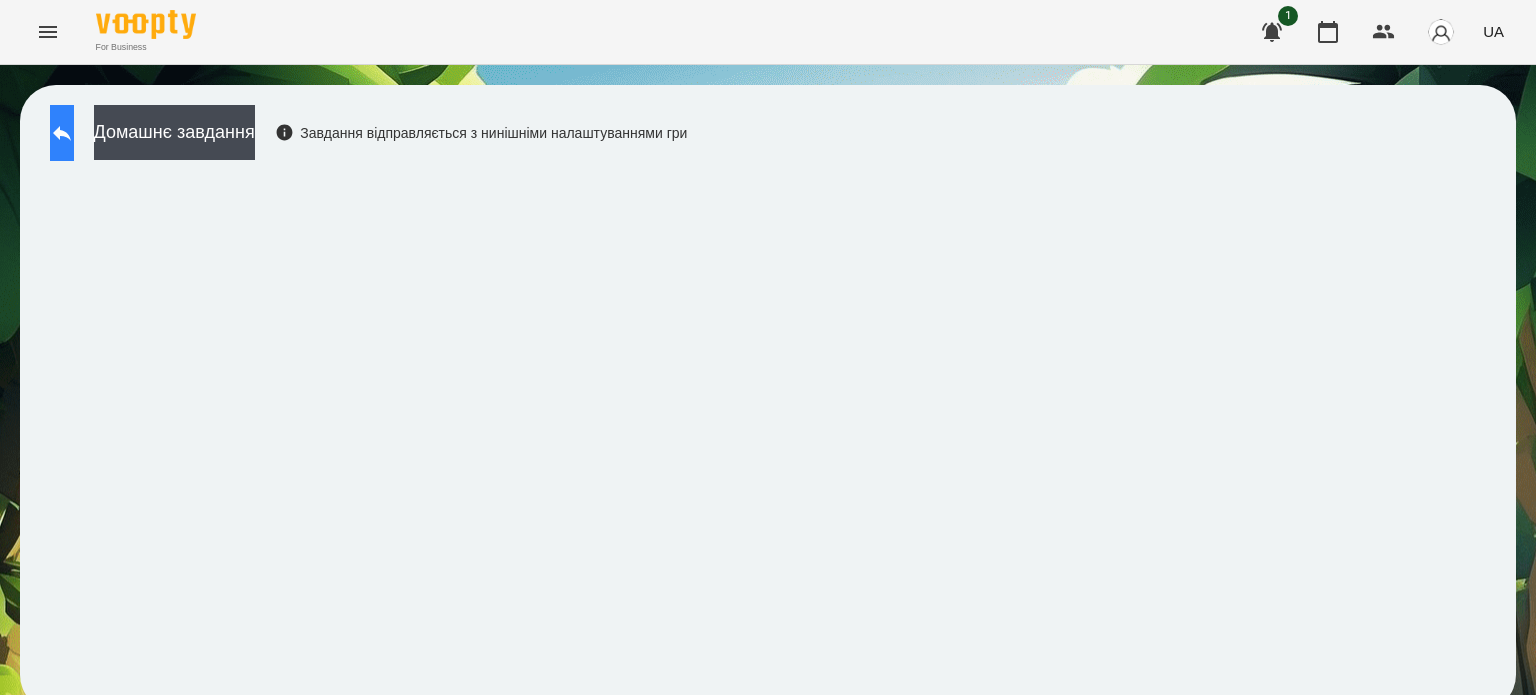 click 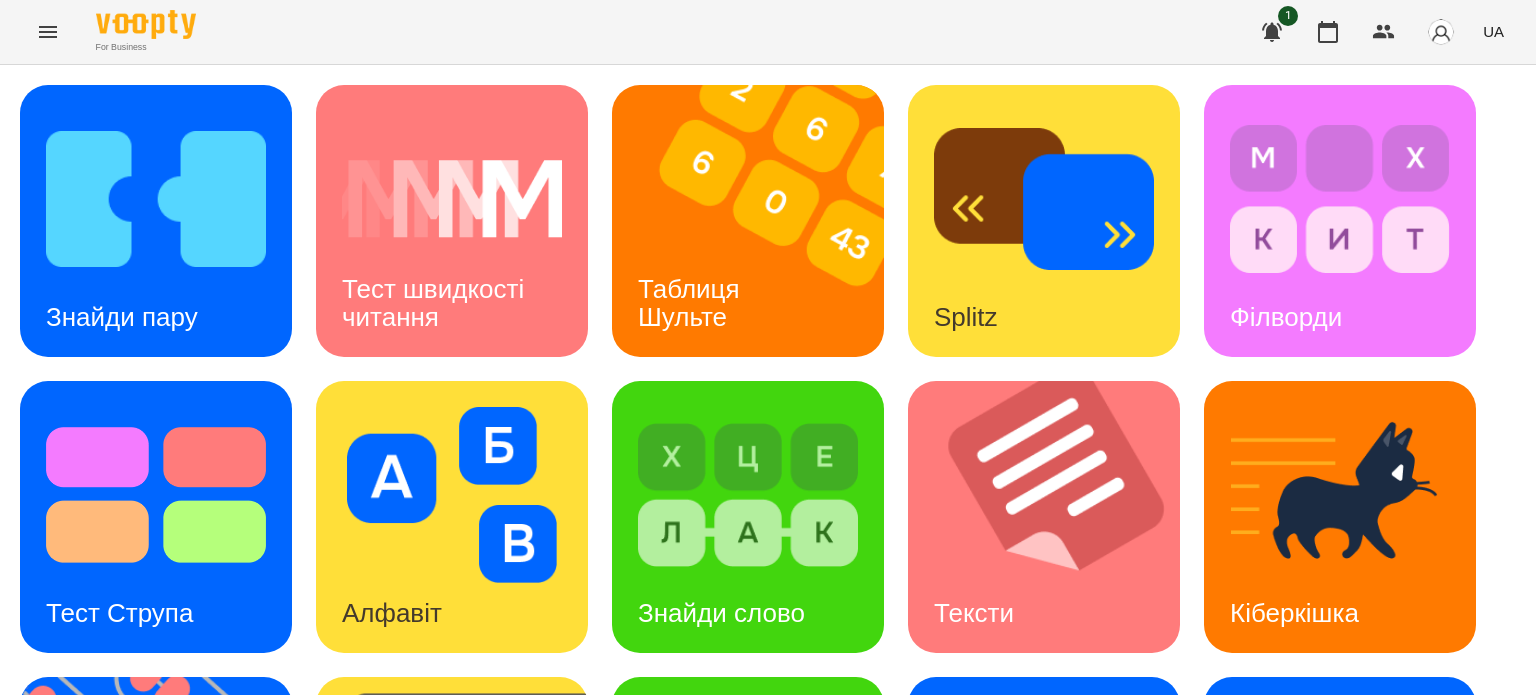 scroll, scrollTop: 500, scrollLeft: 0, axis: vertical 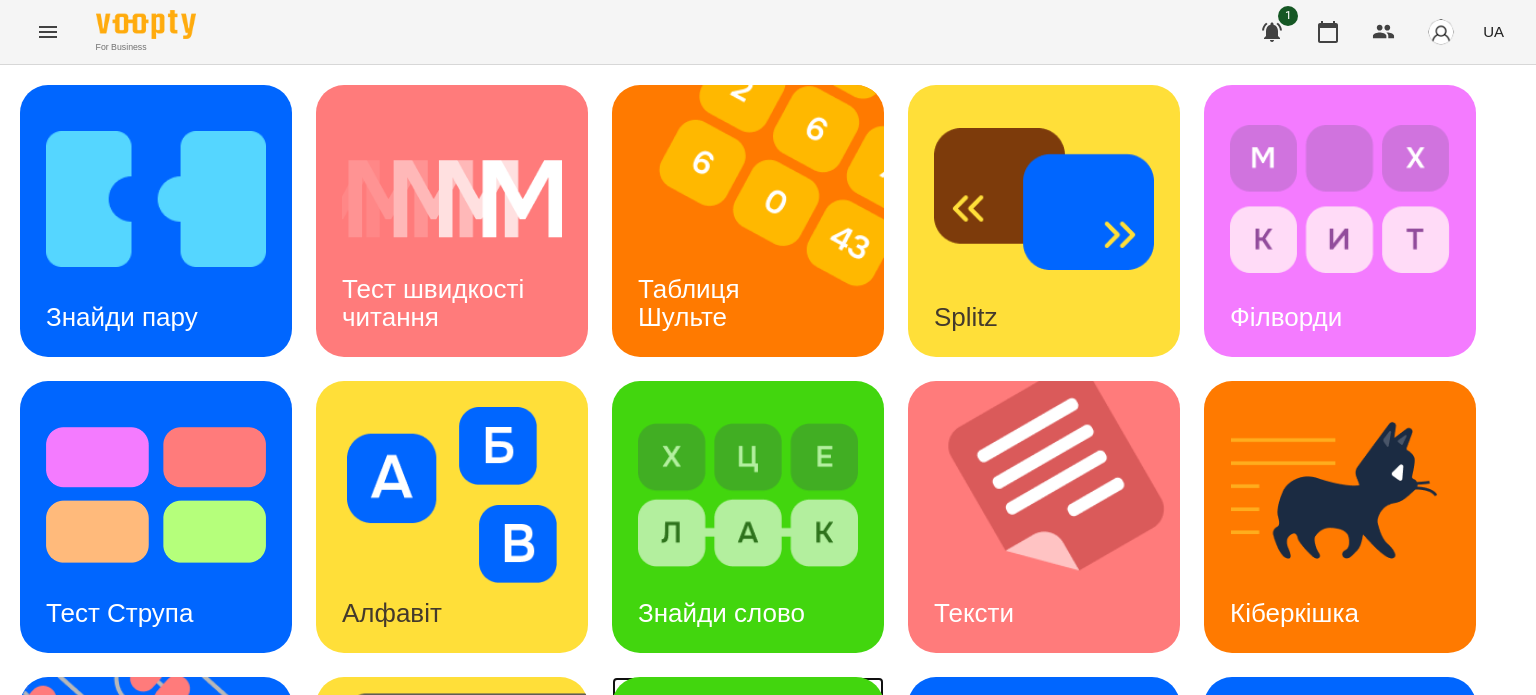 click at bounding box center [748, 791] 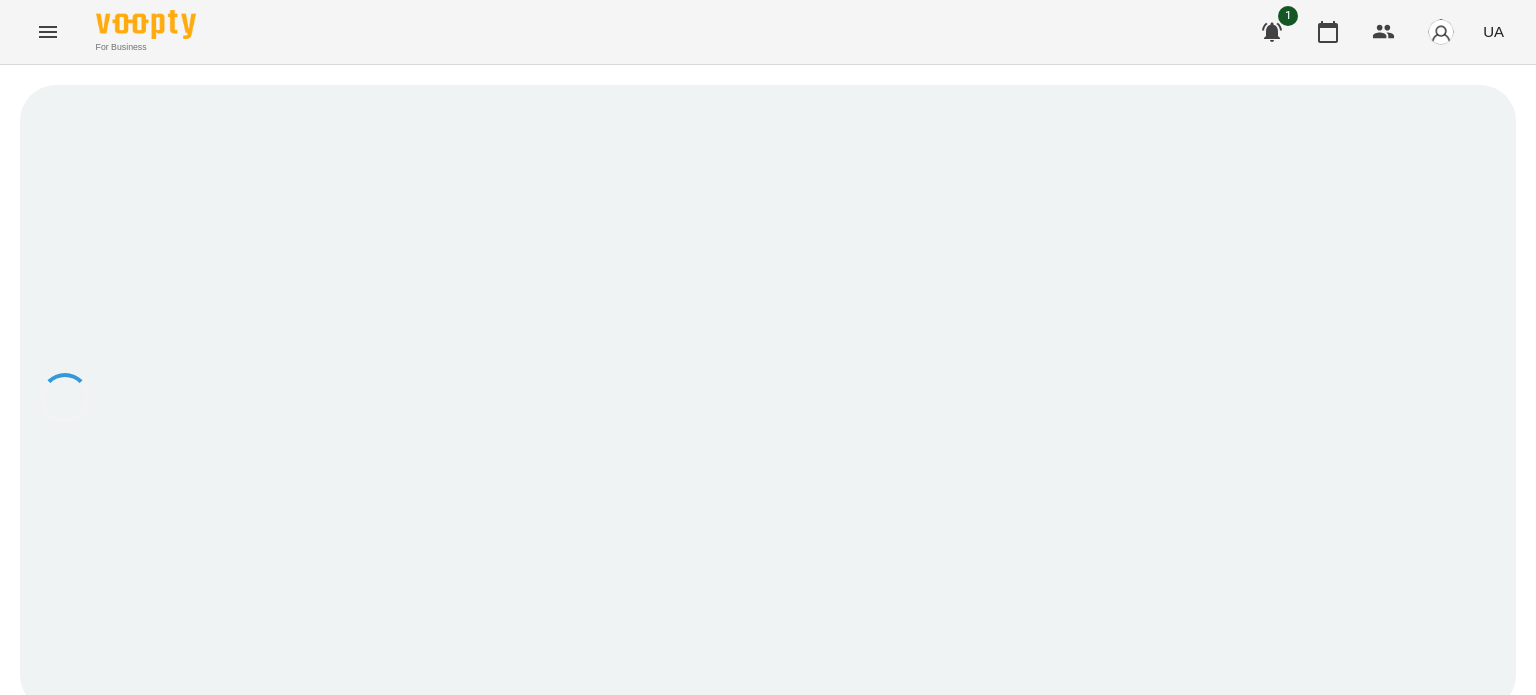 scroll, scrollTop: 0, scrollLeft: 0, axis: both 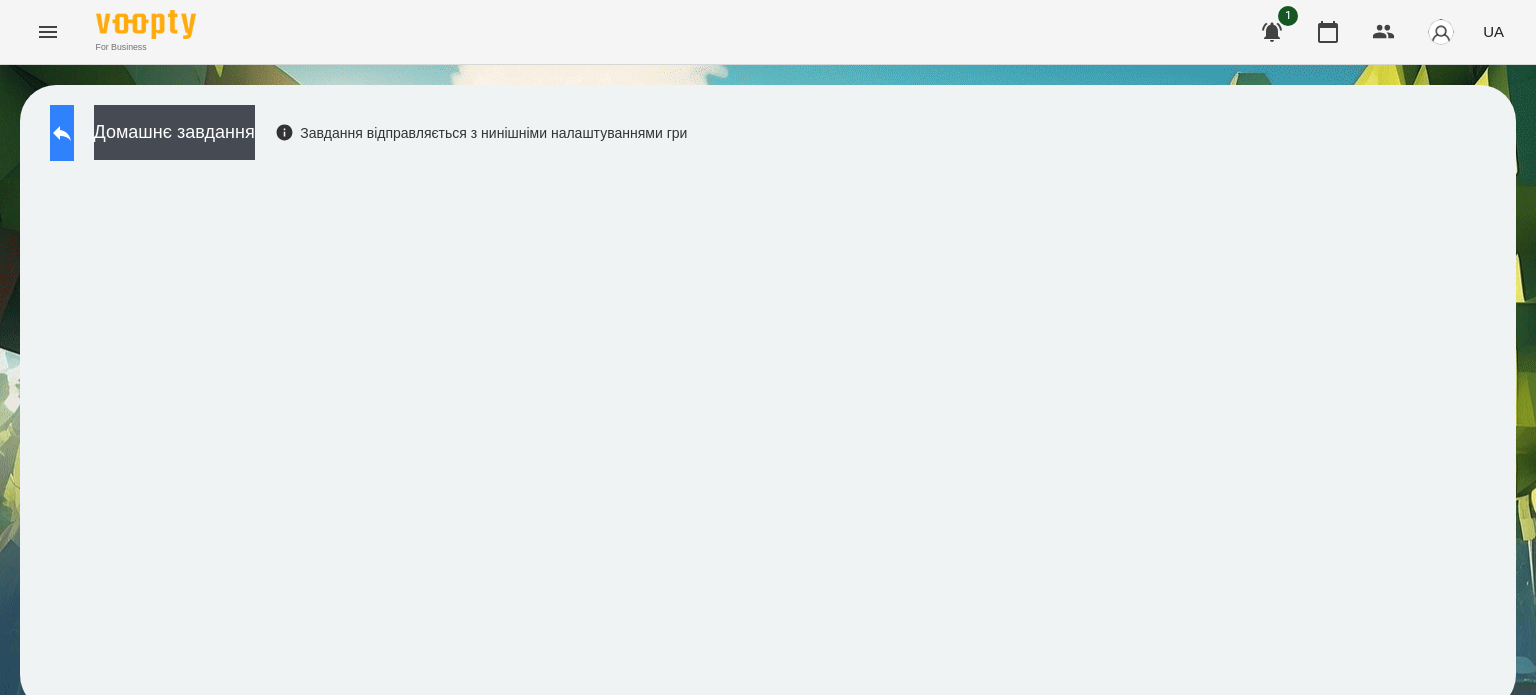 click 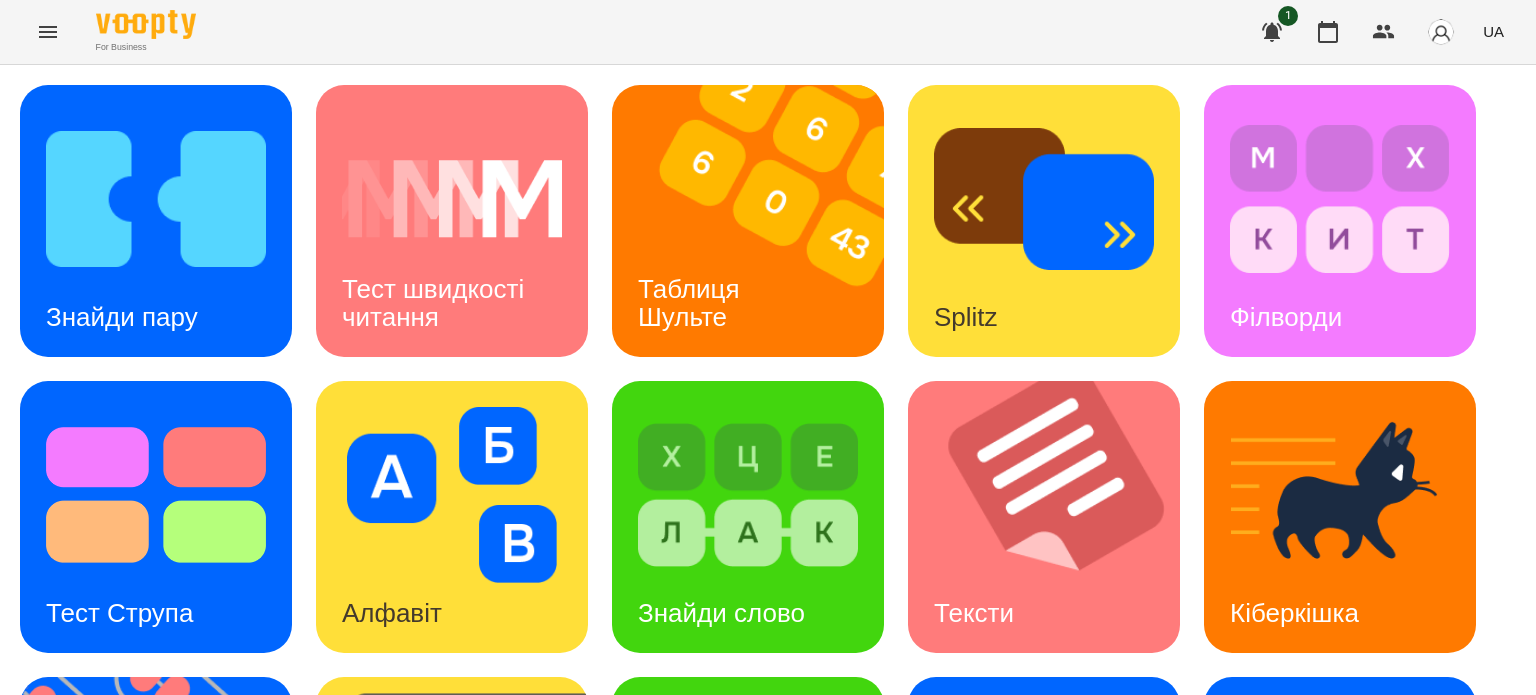 scroll, scrollTop: 500, scrollLeft: 0, axis: vertical 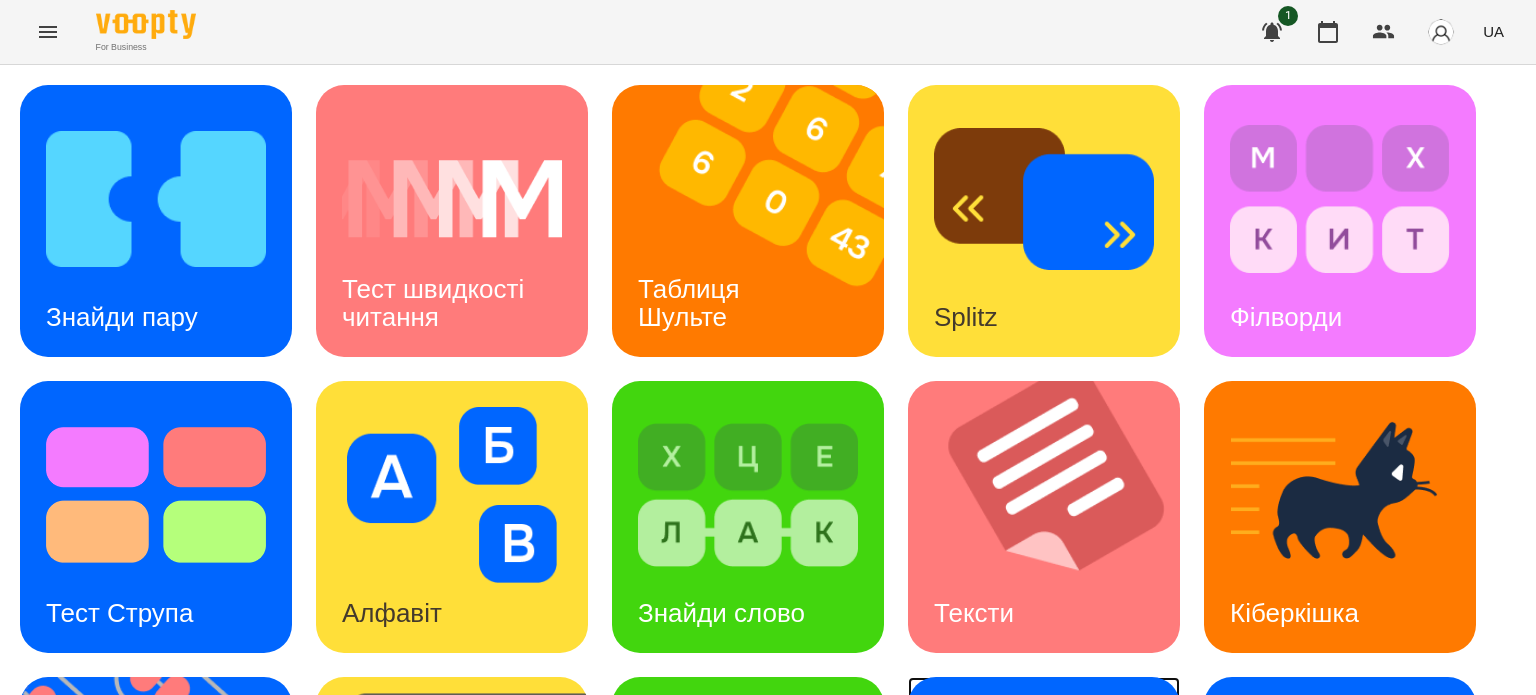 click on "Мнемотехніка" at bounding box center [1017, 909] 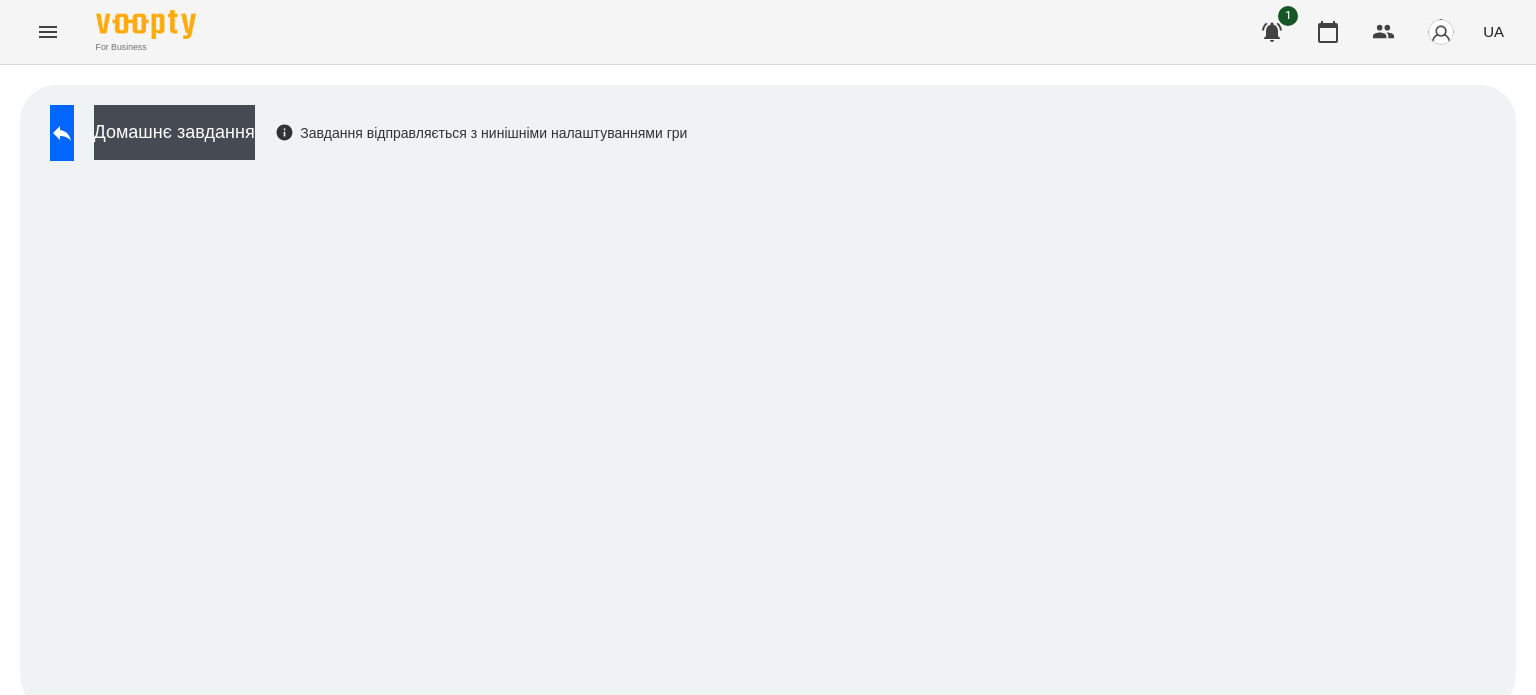 scroll, scrollTop: 15, scrollLeft: 0, axis: vertical 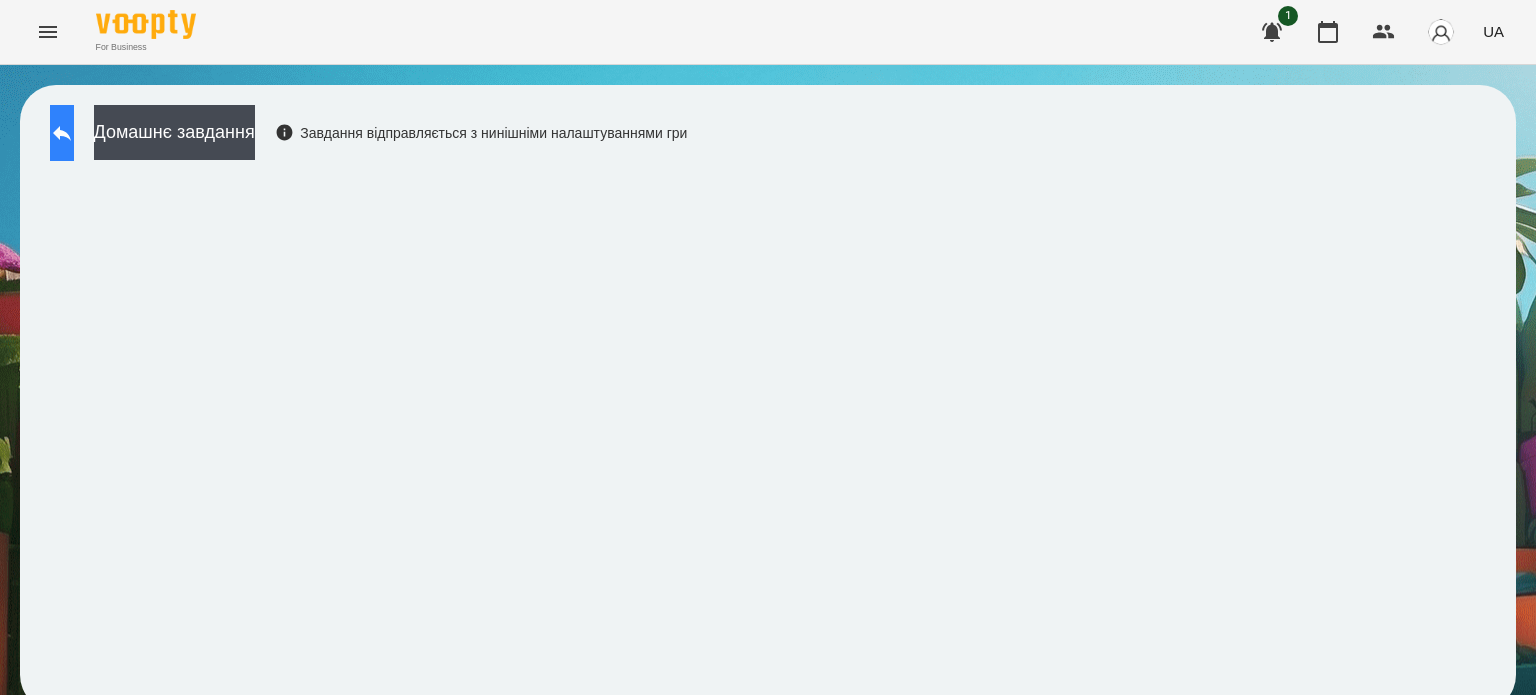 click 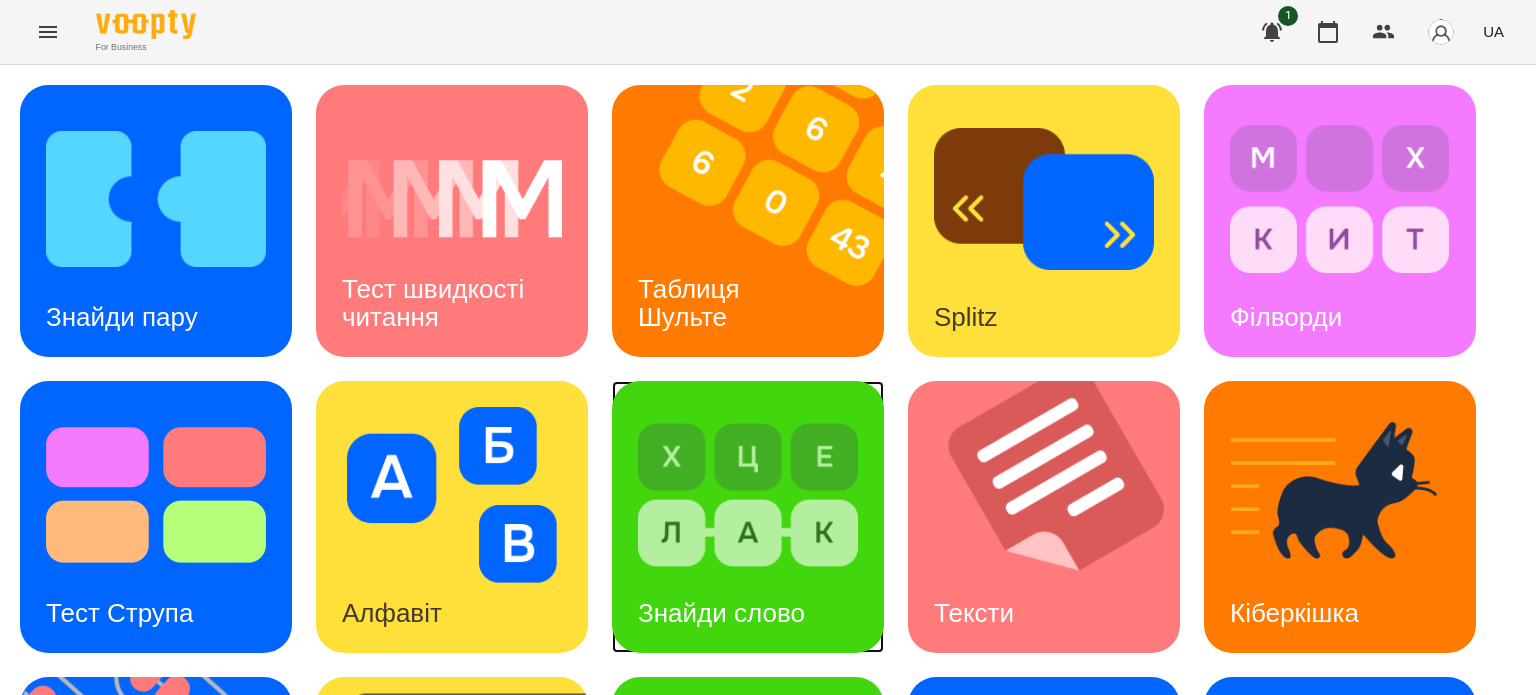 click on "Знайди слово" at bounding box center [721, 613] 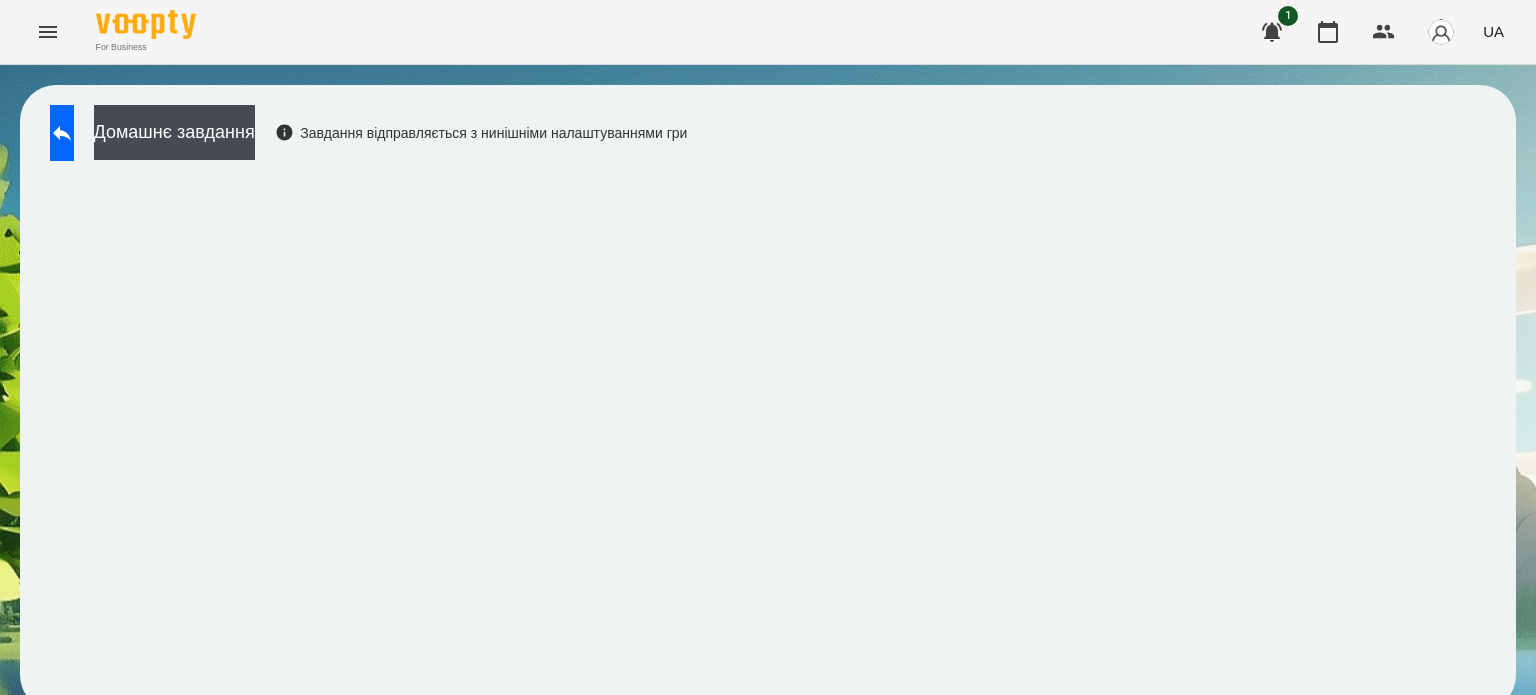 scroll, scrollTop: 15, scrollLeft: 0, axis: vertical 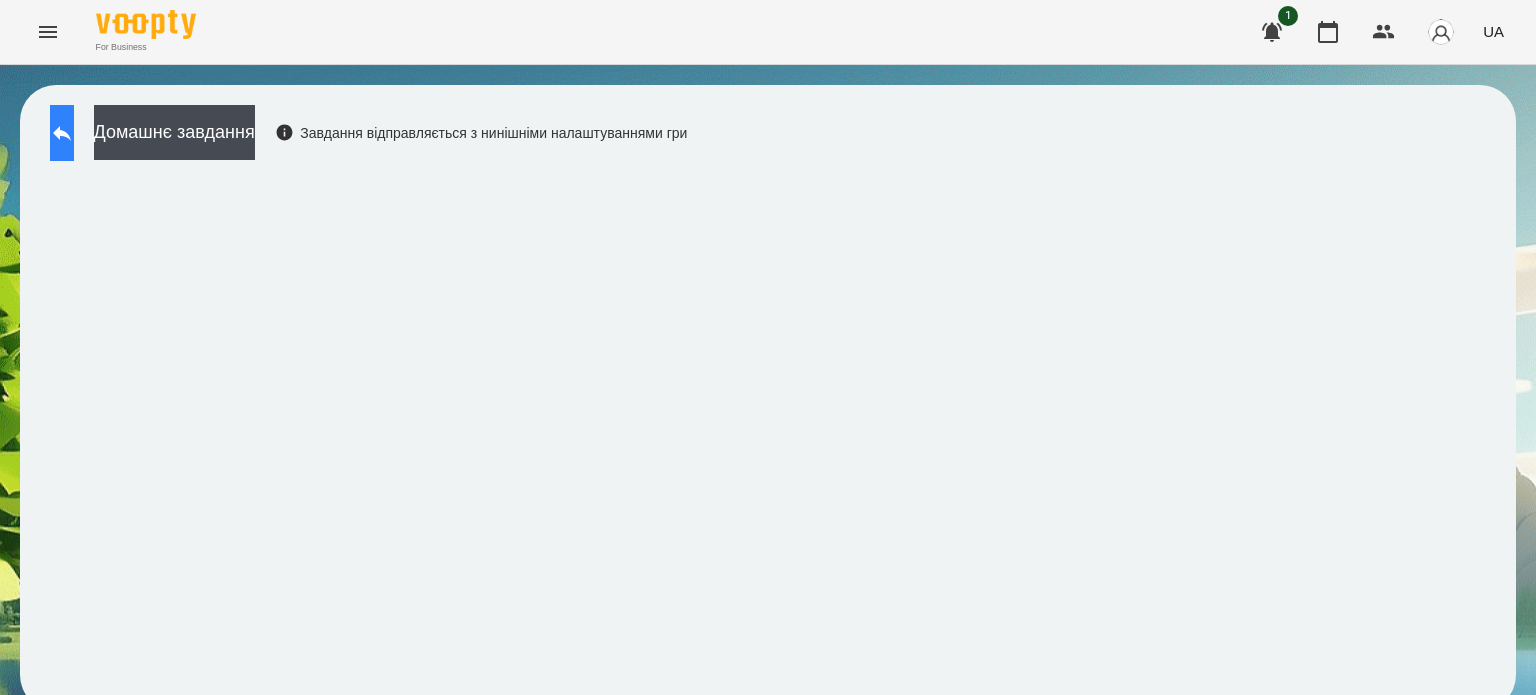 click 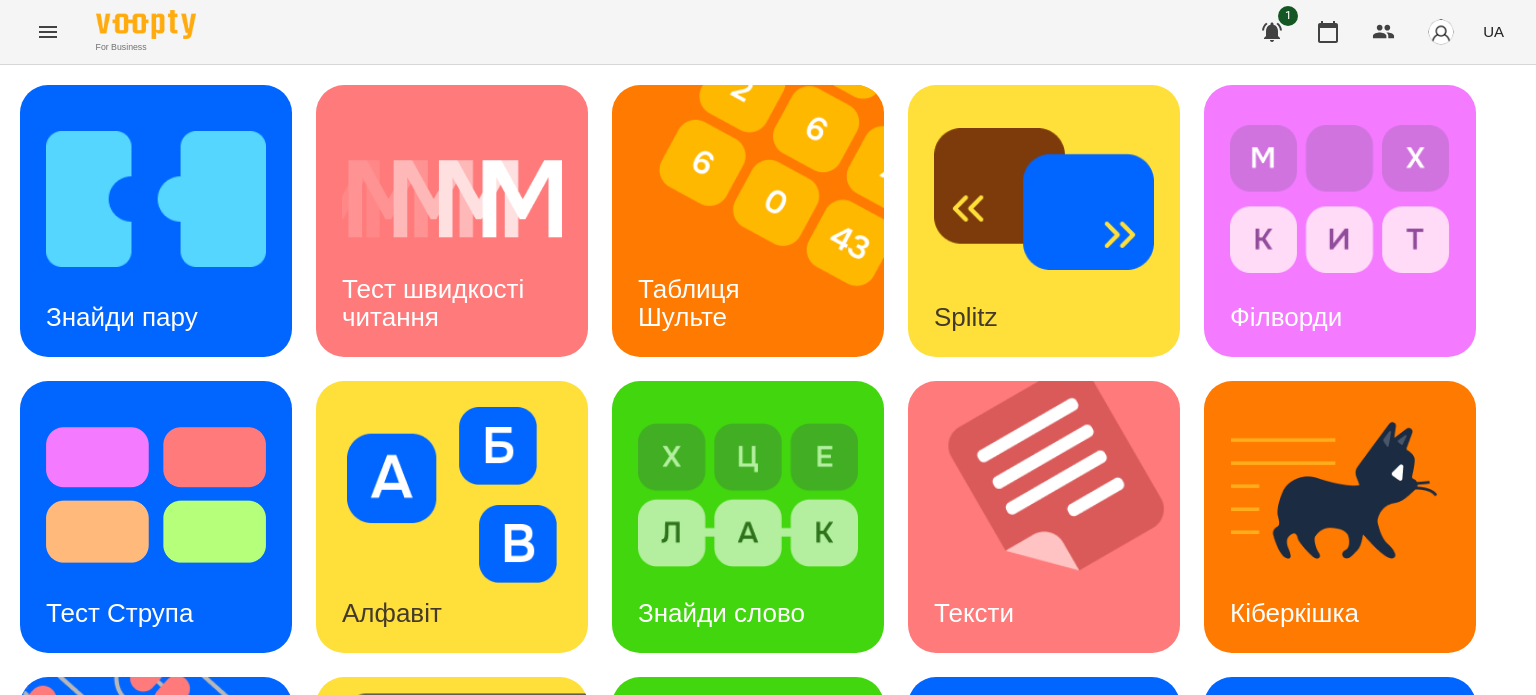 scroll, scrollTop: 0, scrollLeft: 0, axis: both 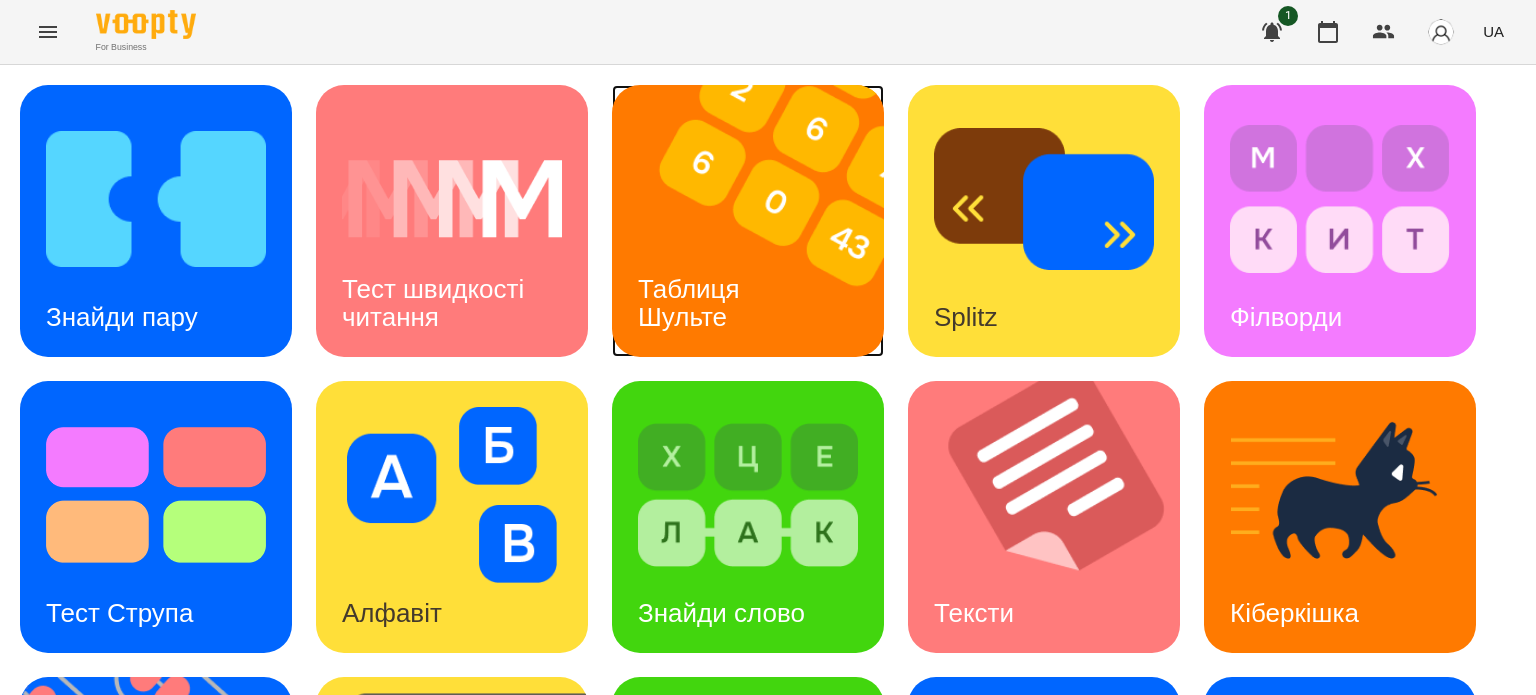 click at bounding box center [760, 221] 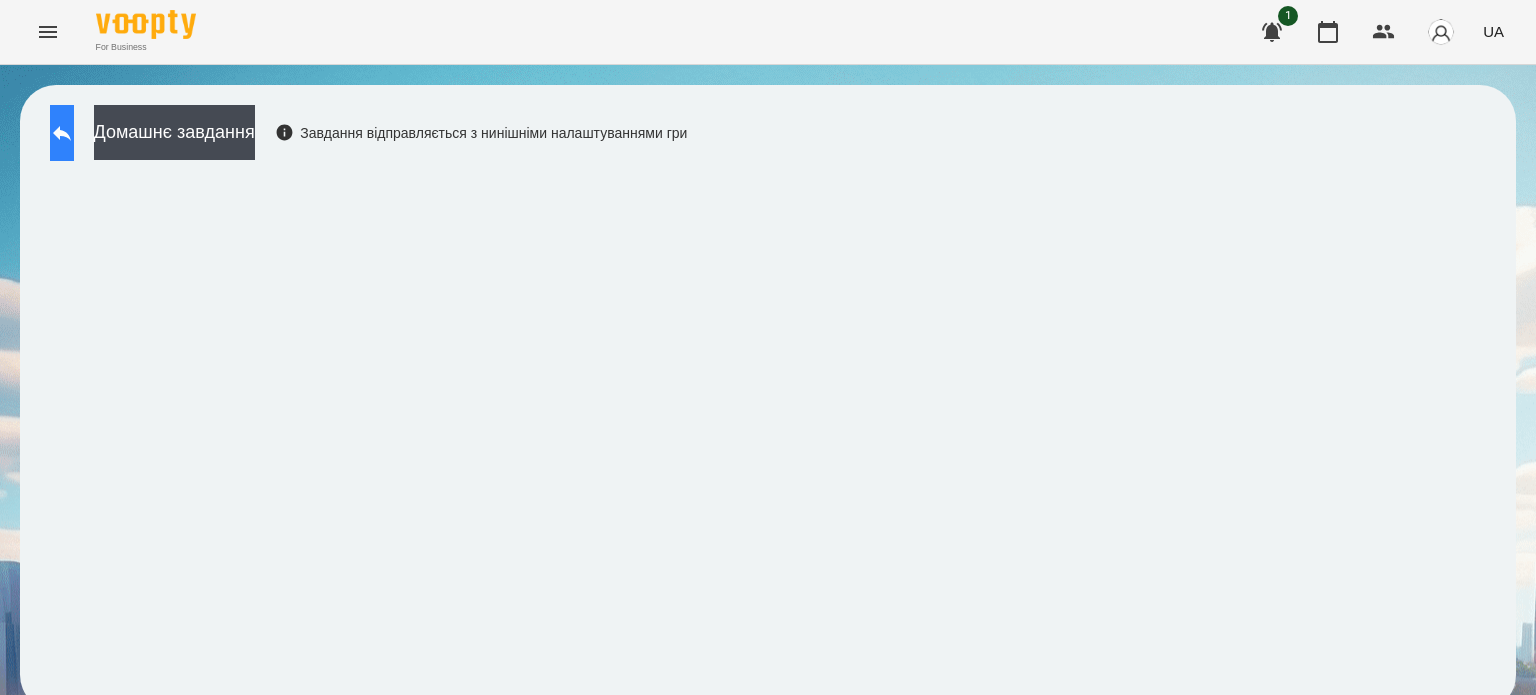 click 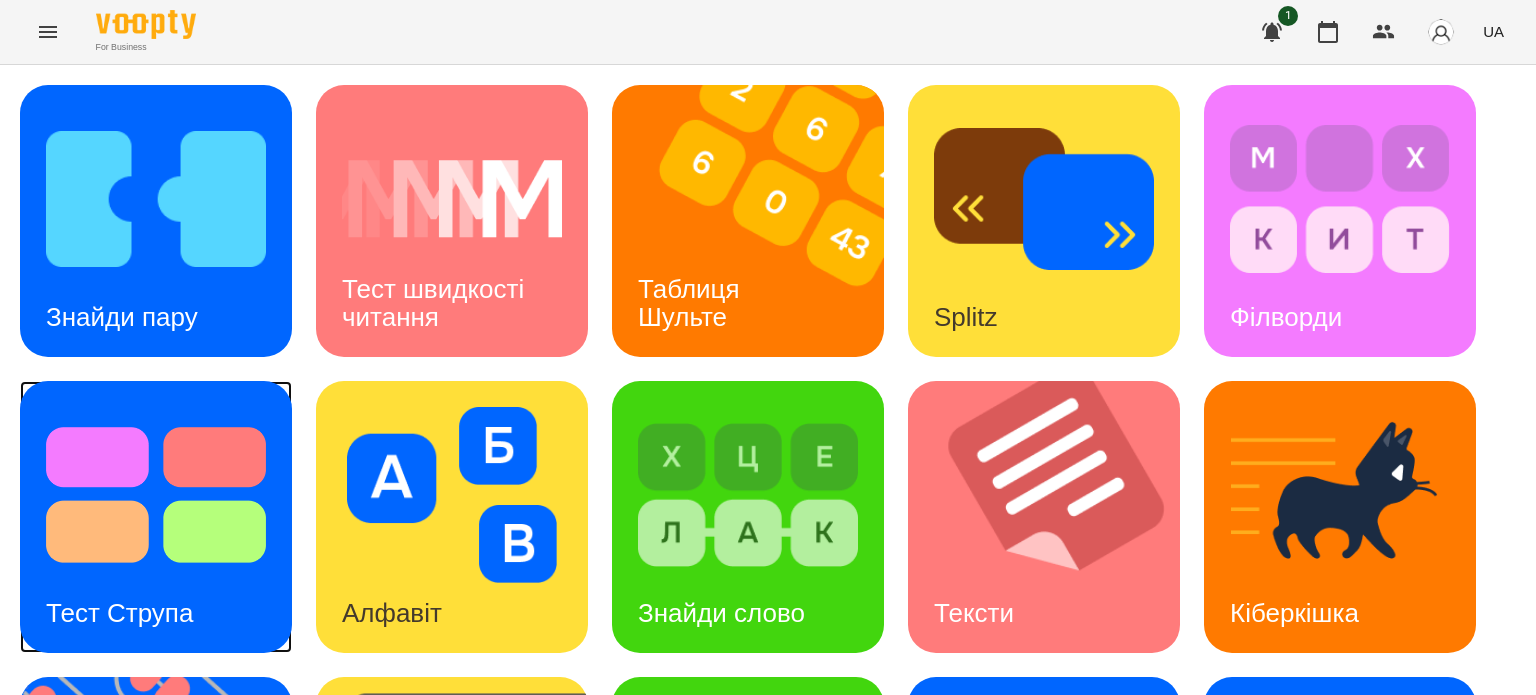 click at bounding box center [156, 495] 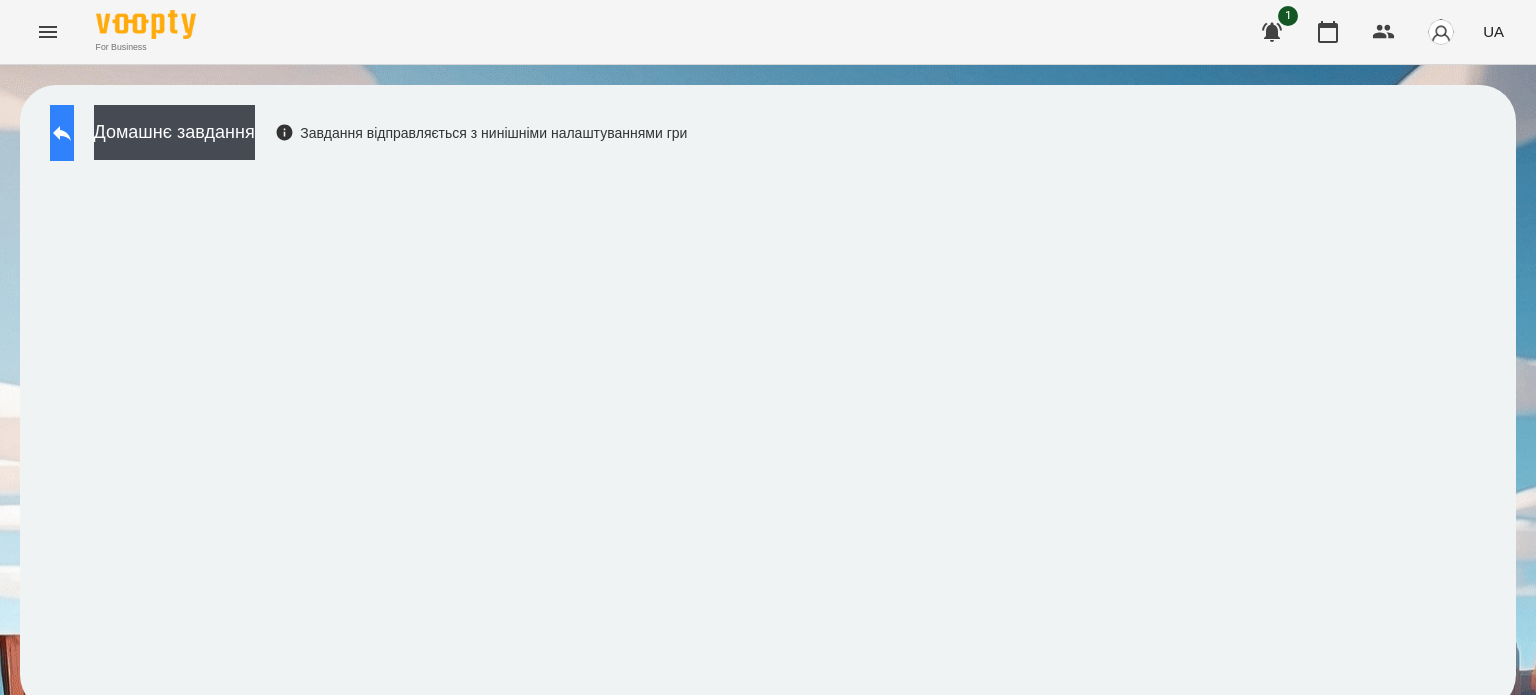 click 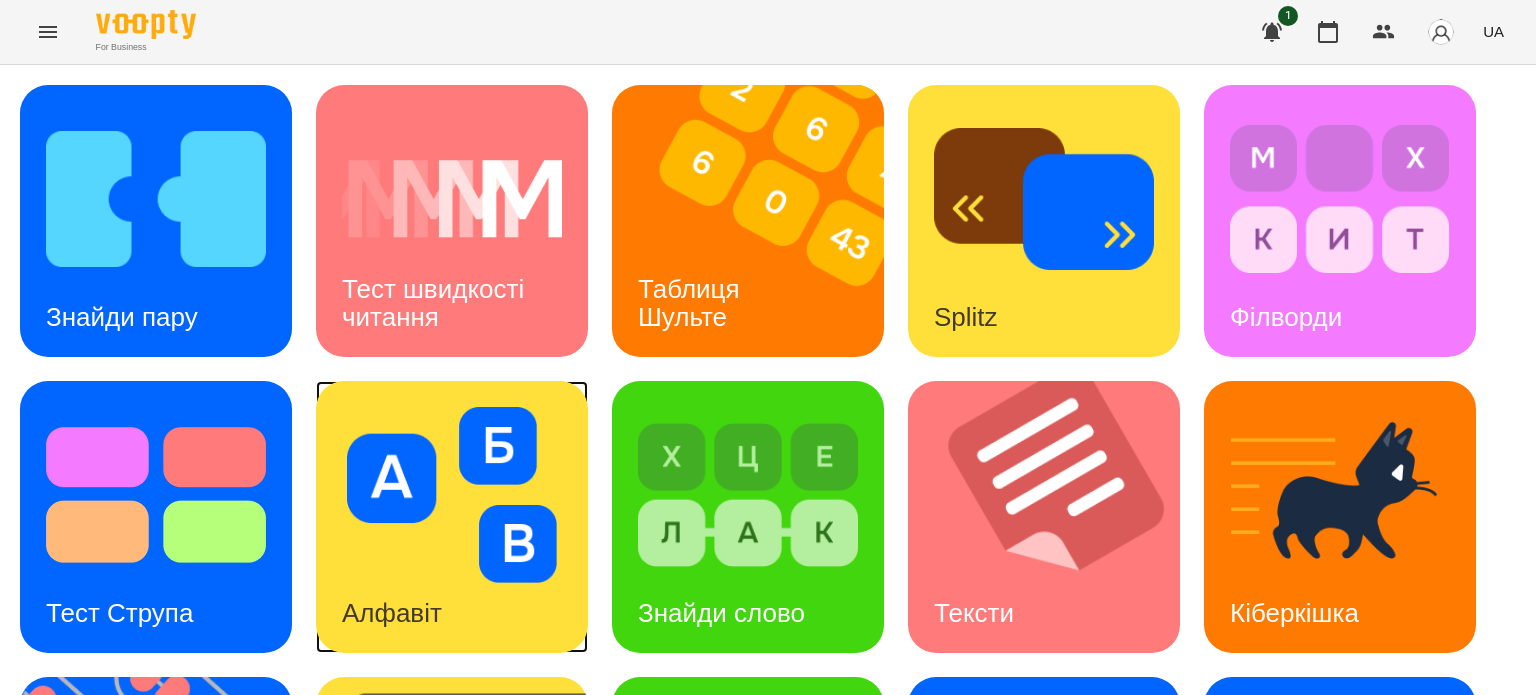 click on "Алфавіт" at bounding box center (392, 613) 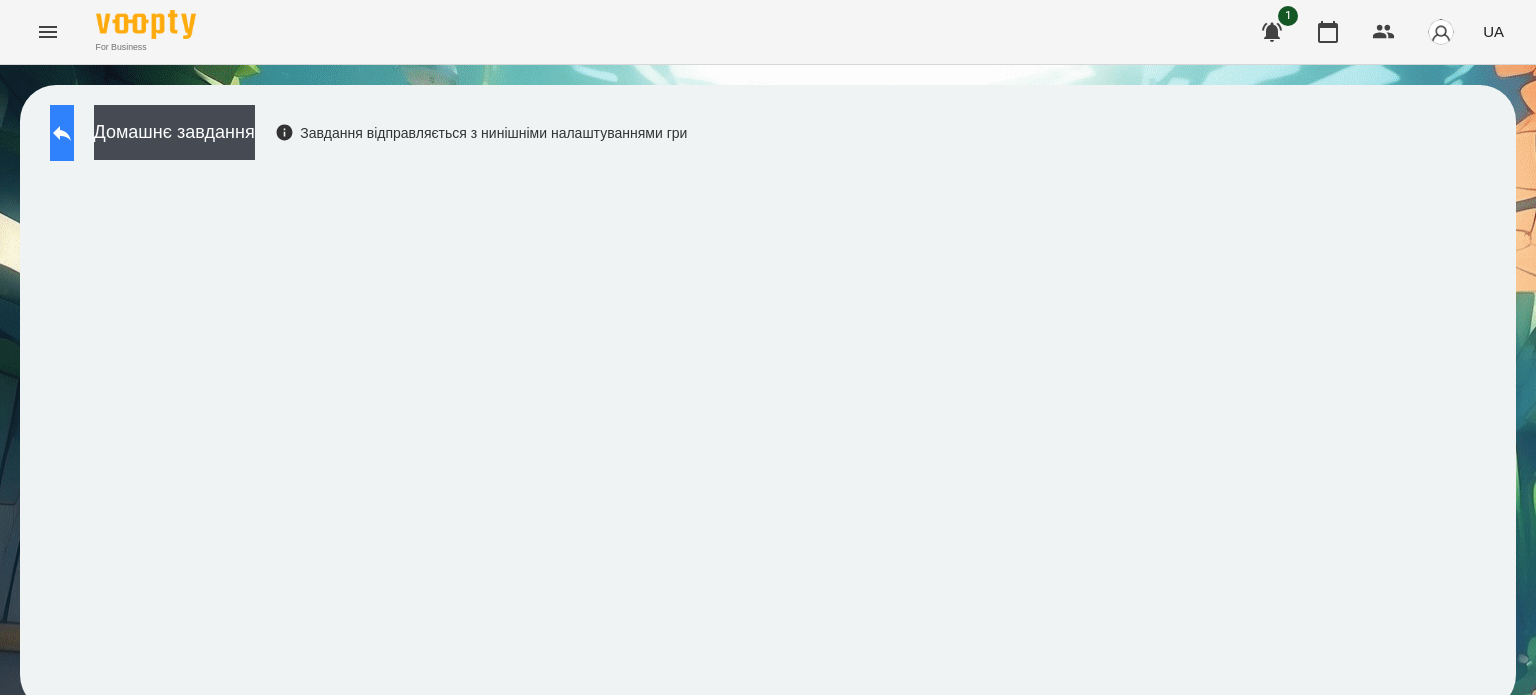 click 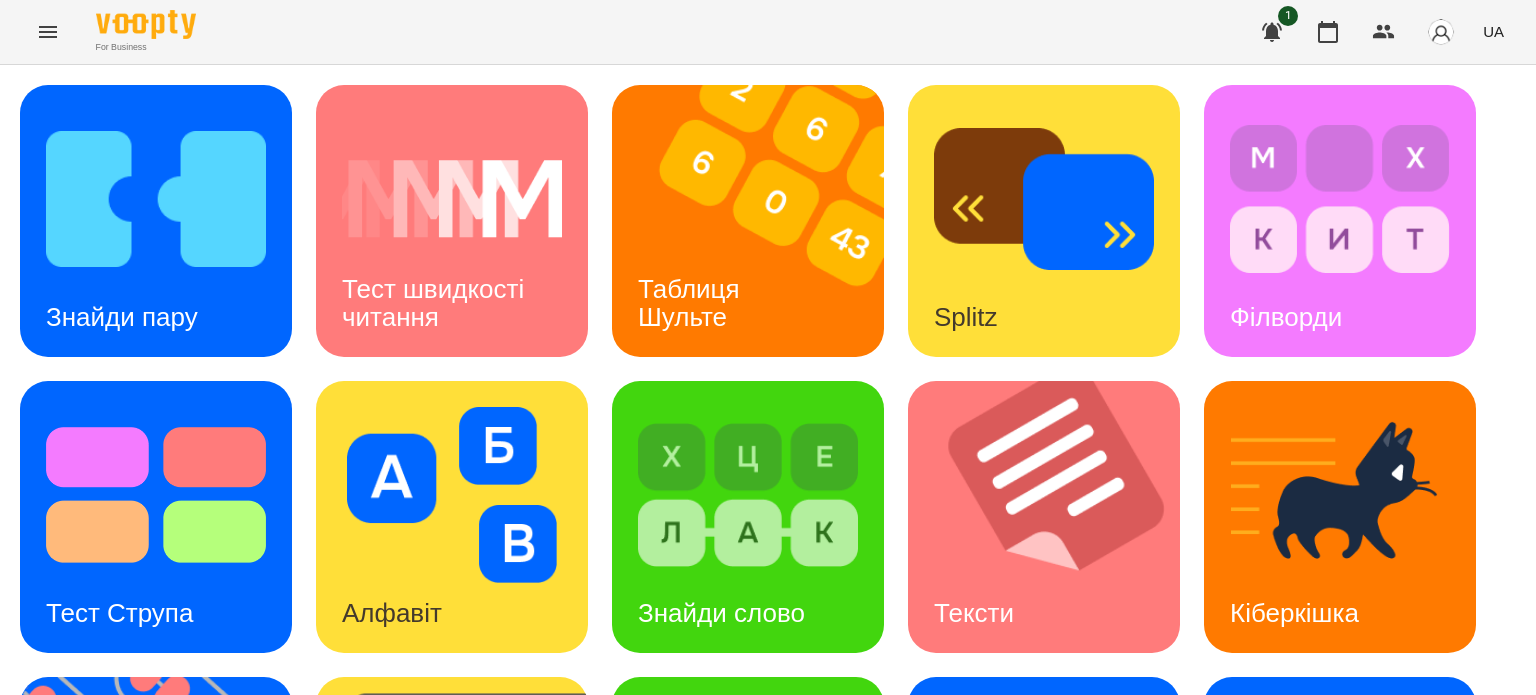 scroll, scrollTop: 300, scrollLeft: 0, axis: vertical 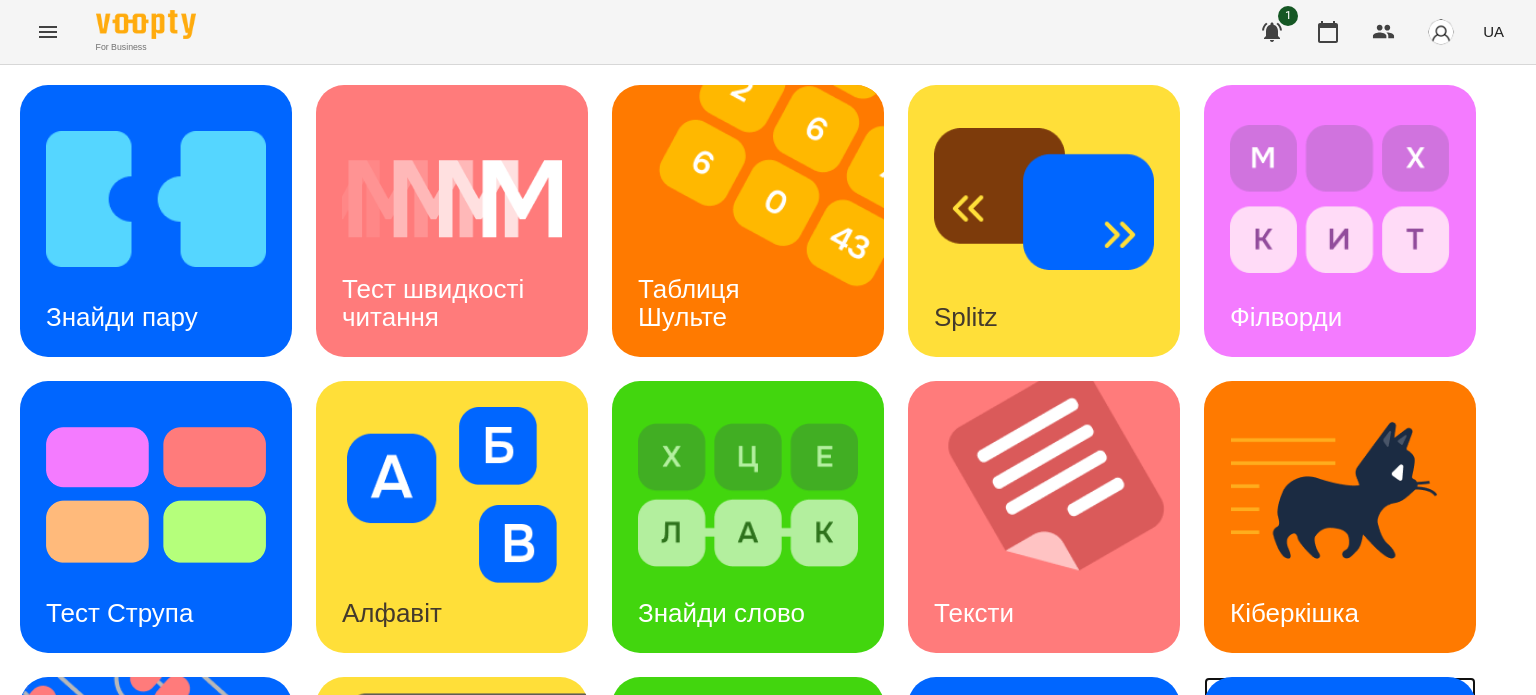 click on "Ментальний
рахунок" at bounding box center (1308, 894) 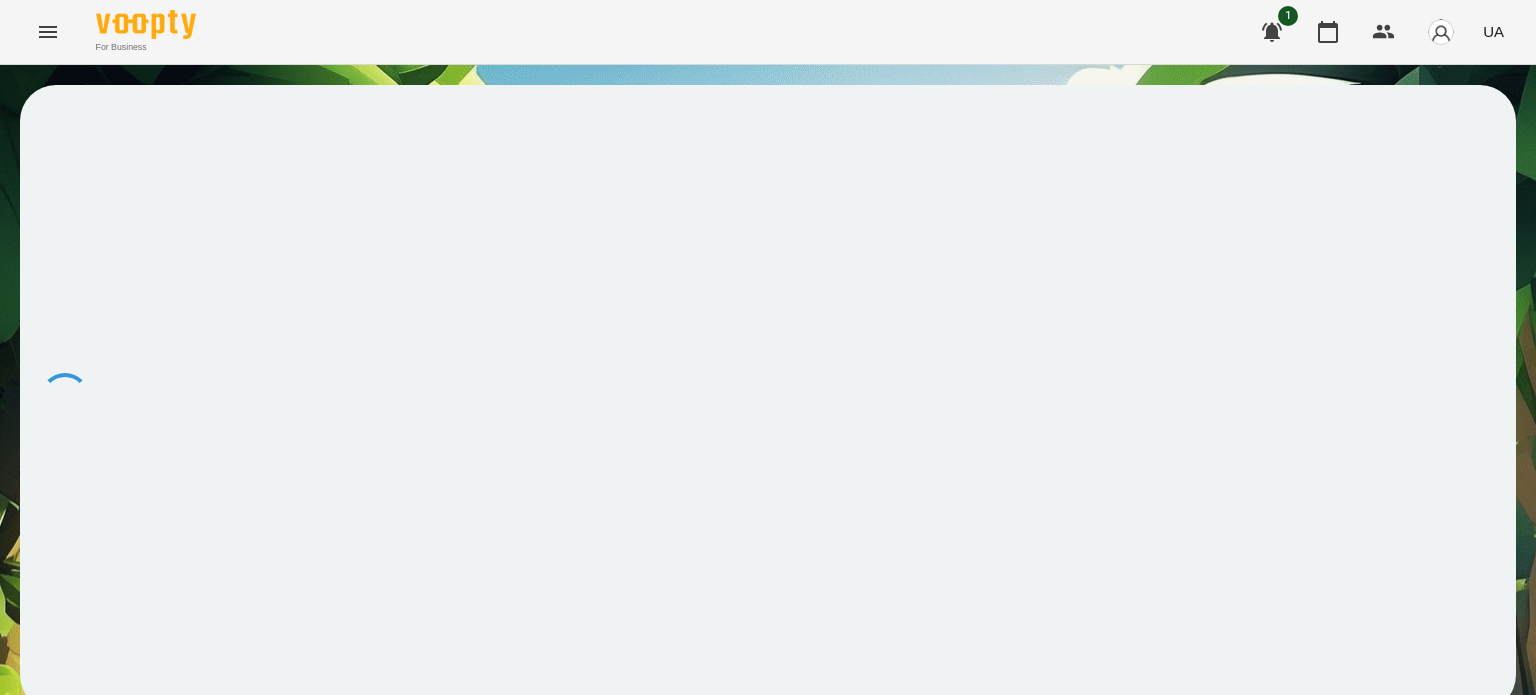 scroll, scrollTop: 0, scrollLeft: 0, axis: both 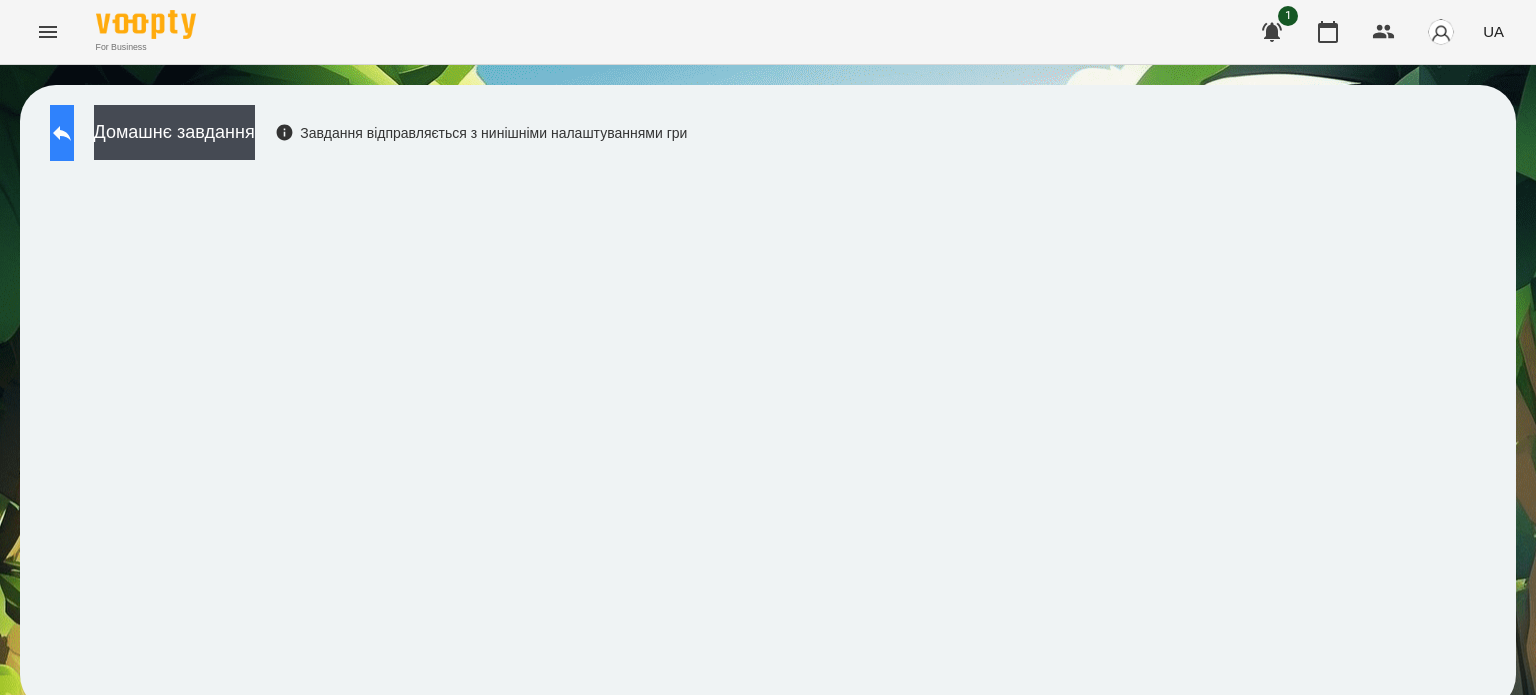 click at bounding box center [62, 133] 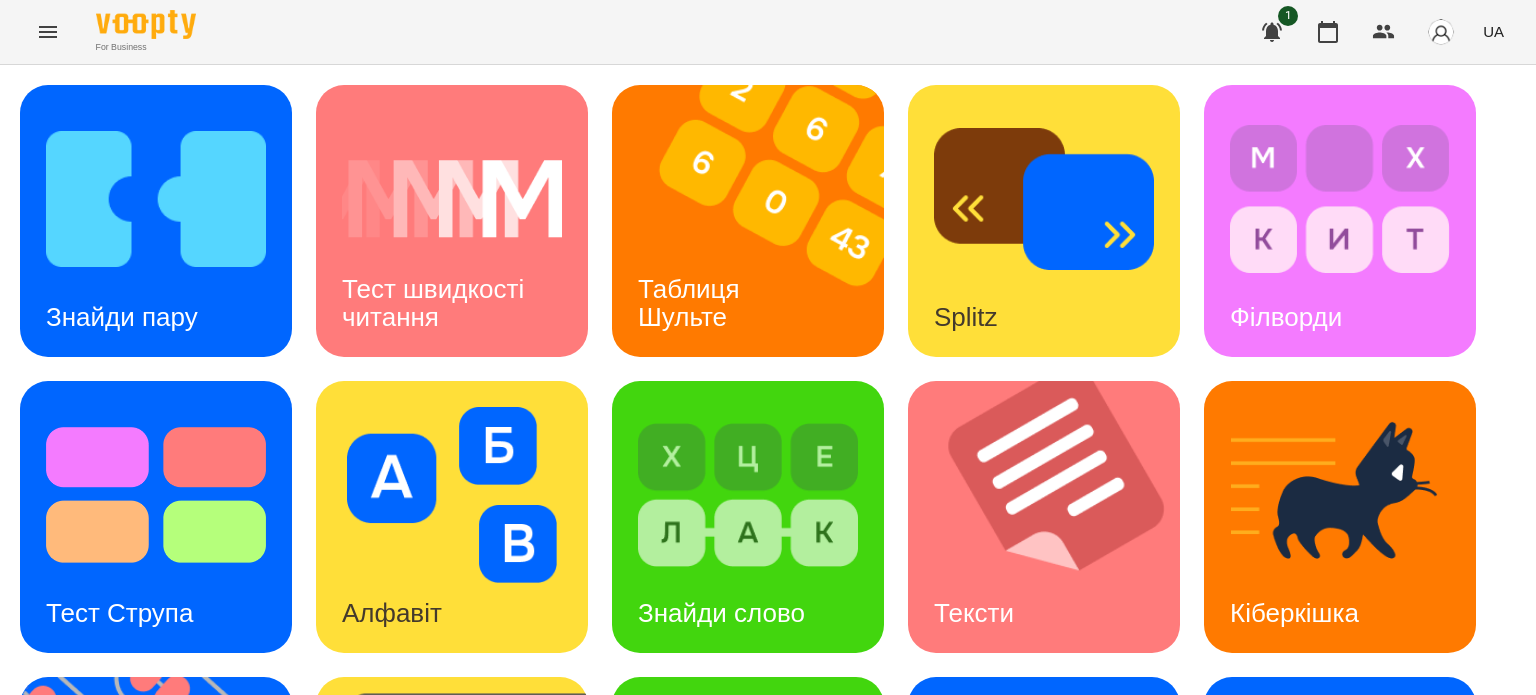 scroll, scrollTop: 429, scrollLeft: 0, axis: vertical 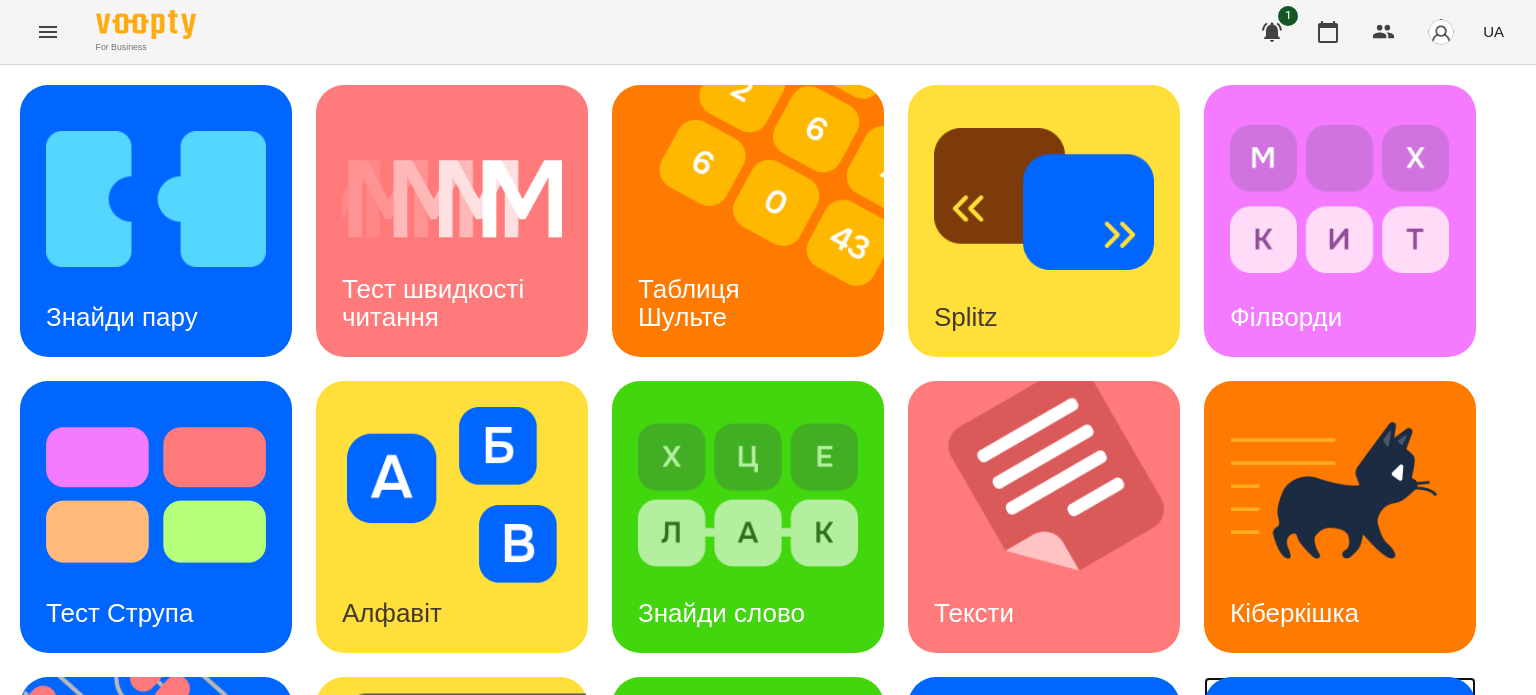 click on "Ментальний
рахунок" at bounding box center [1308, 894] 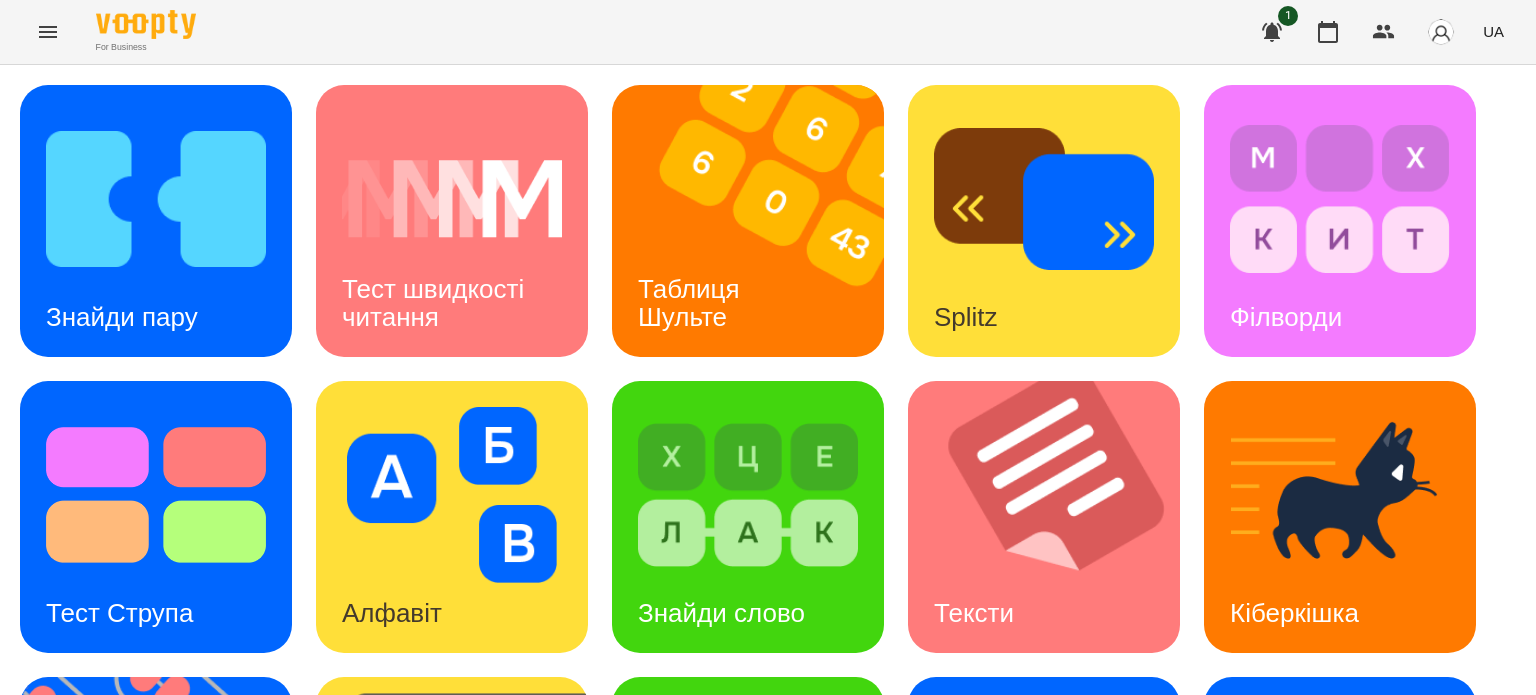 scroll, scrollTop: 0, scrollLeft: 0, axis: both 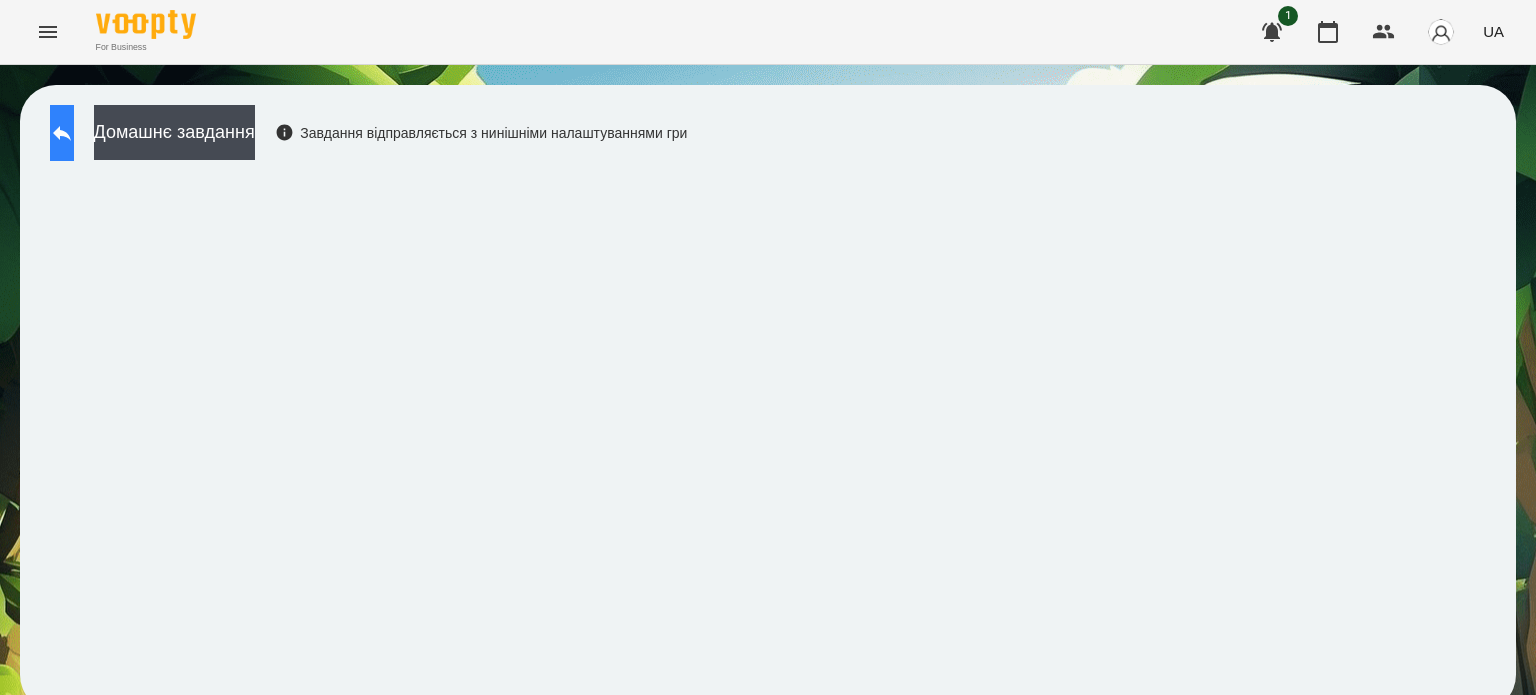 click at bounding box center [62, 133] 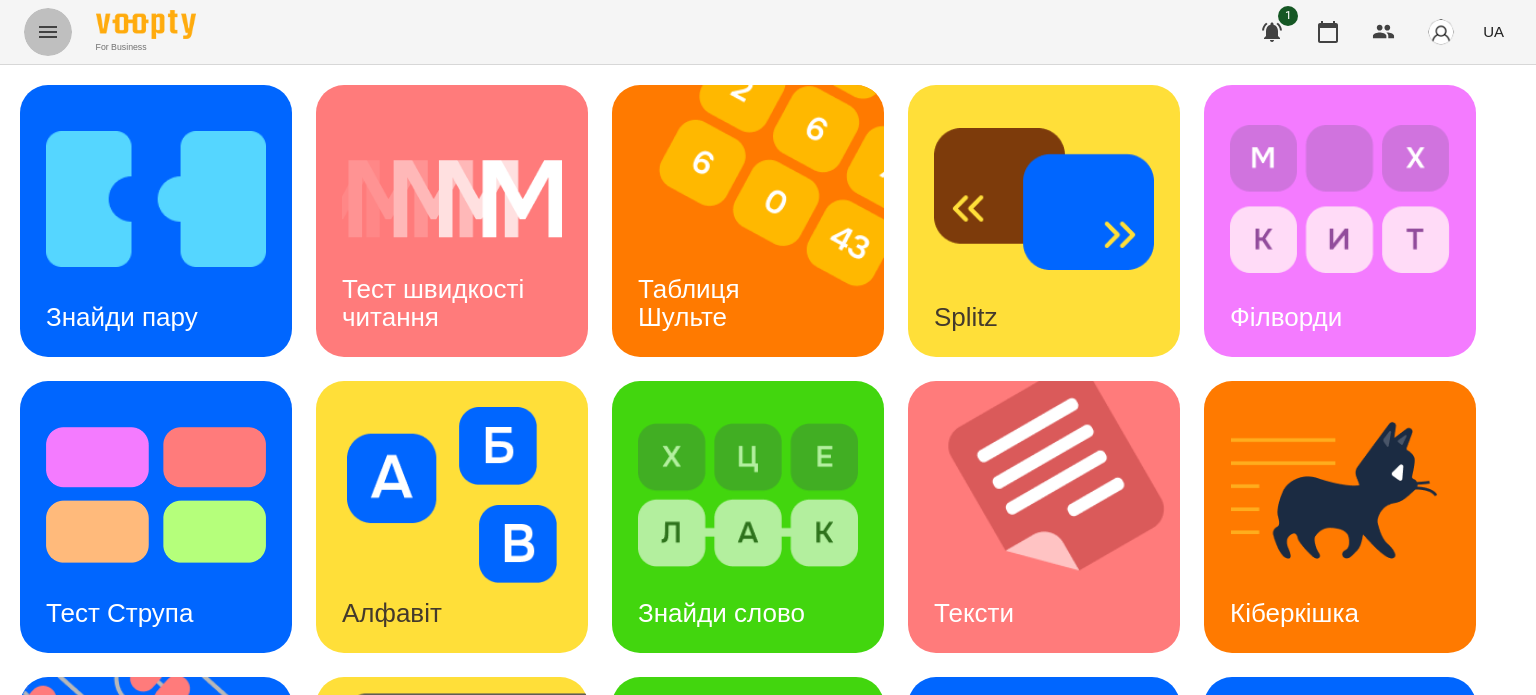 click 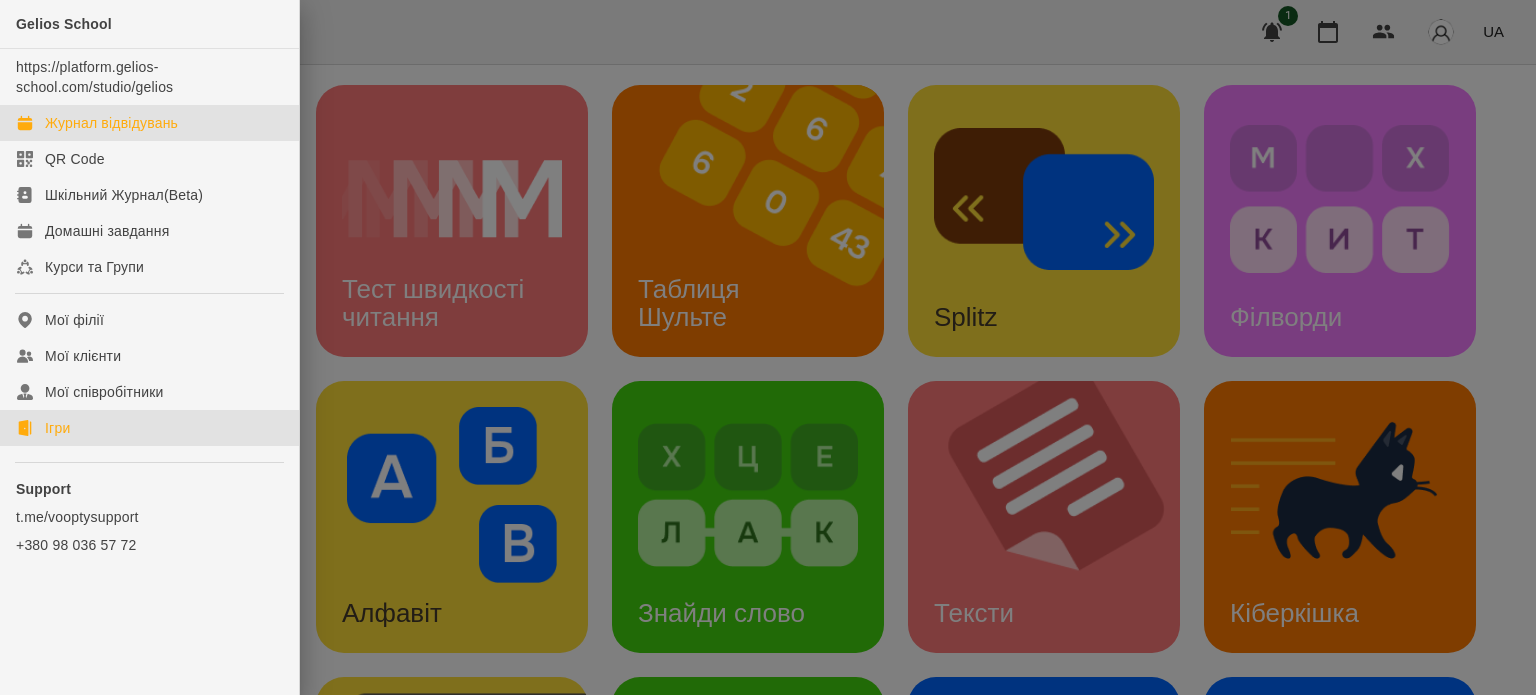 click on "Журнал відвідувань" at bounding box center [111, 123] 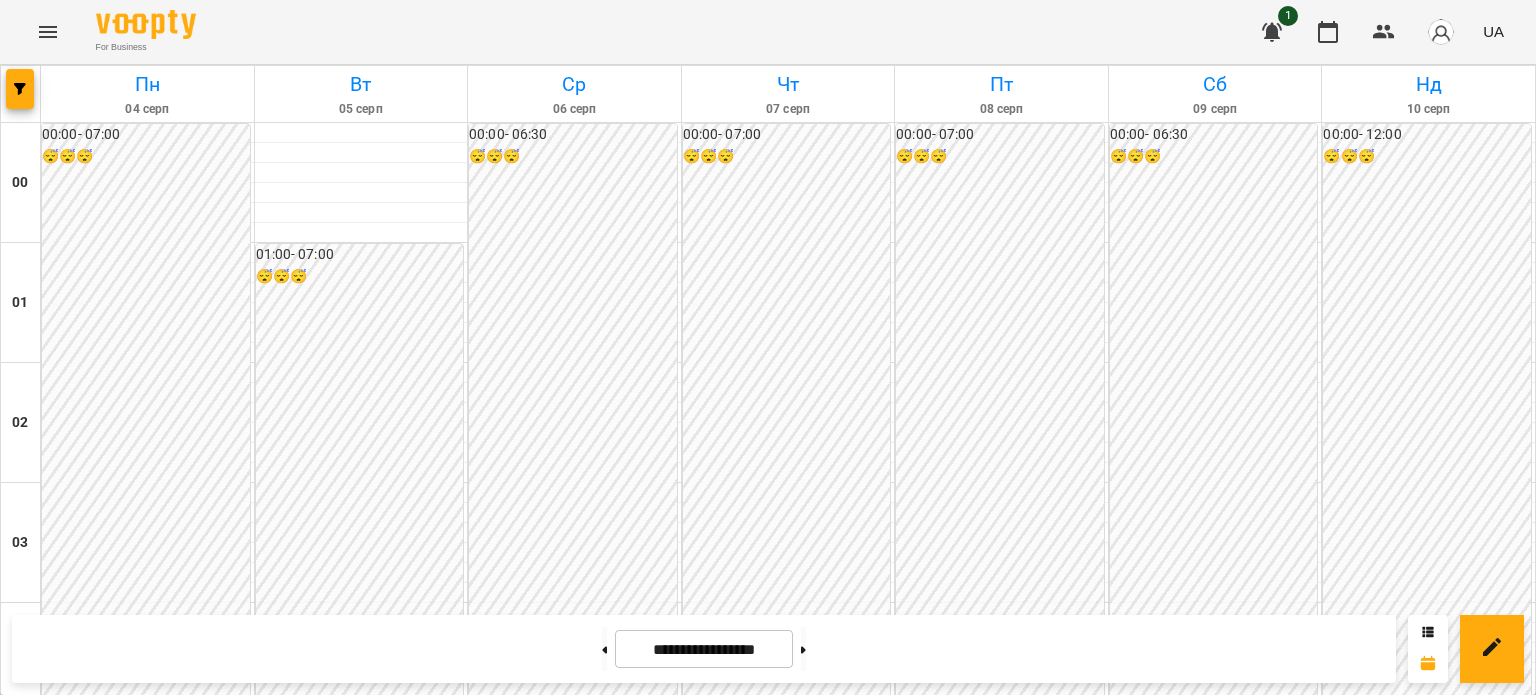 scroll, scrollTop: 400, scrollLeft: 0, axis: vertical 